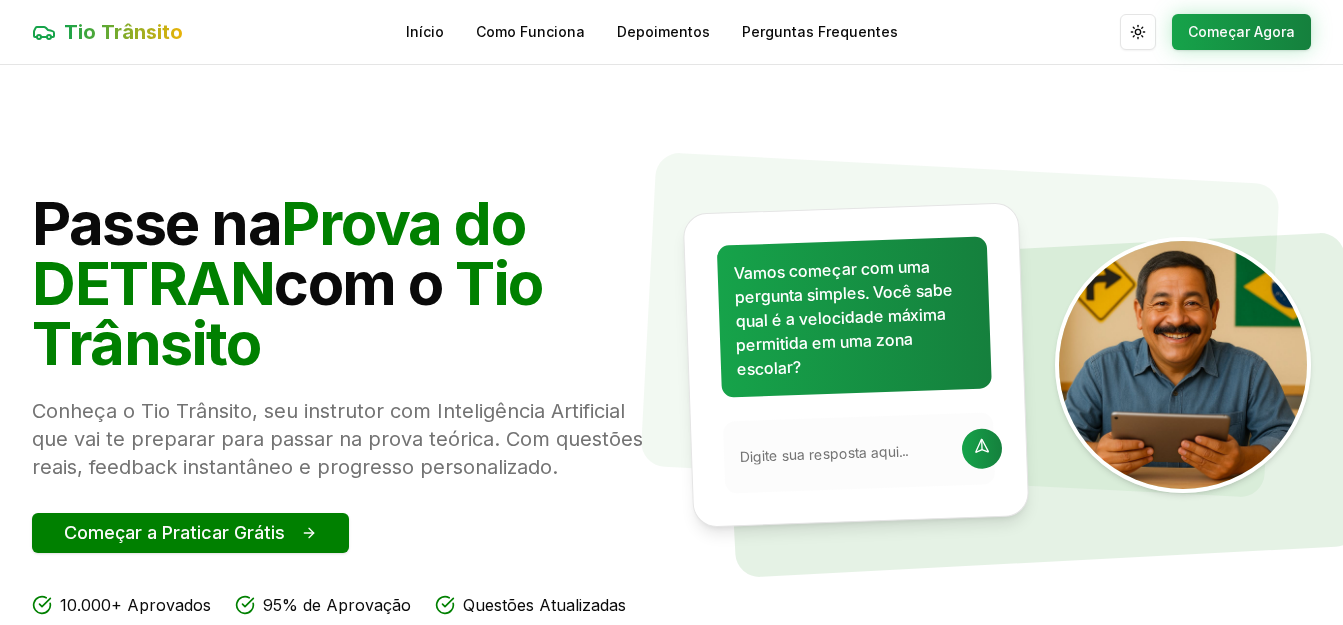 scroll, scrollTop: 0, scrollLeft: 0, axis: both 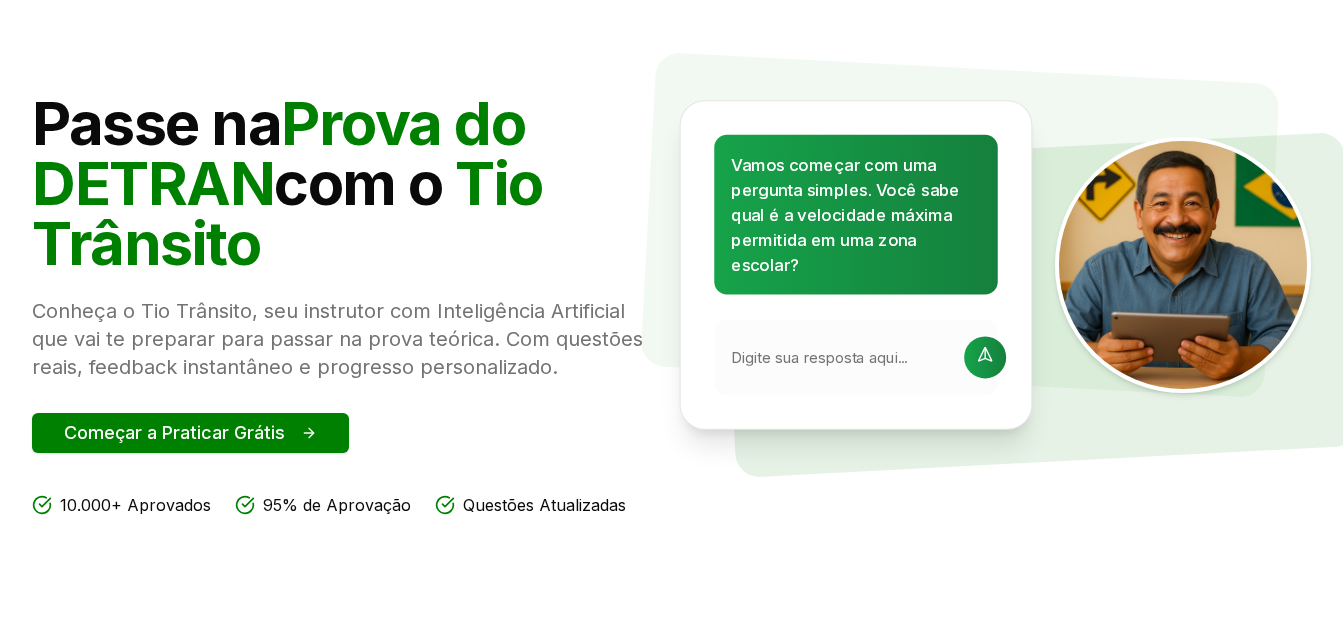 click at bounding box center (841, 357) 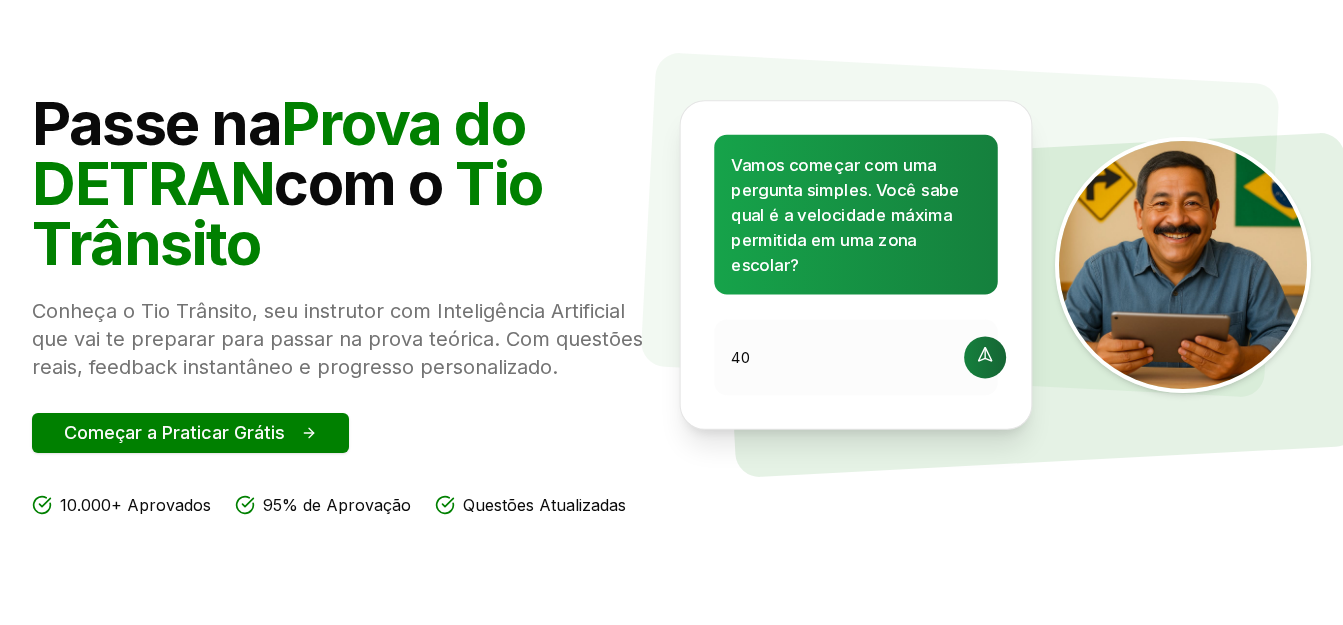 type on "40" 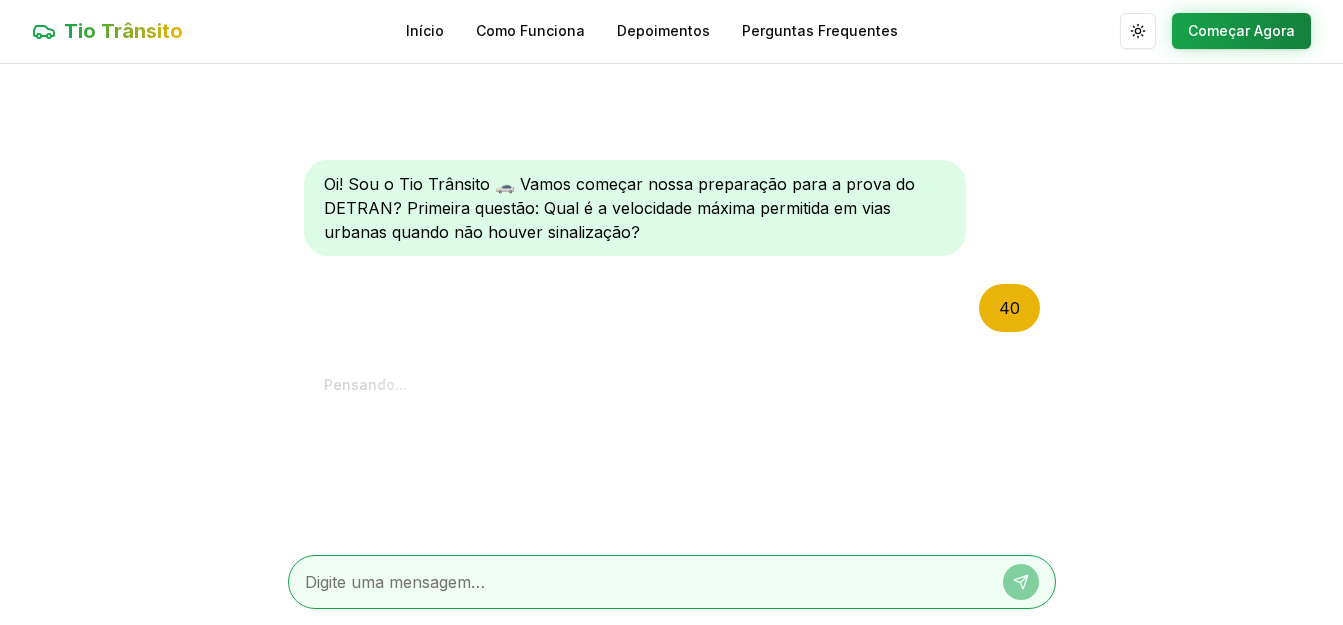 scroll, scrollTop: 9, scrollLeft: 0, axis: vertical 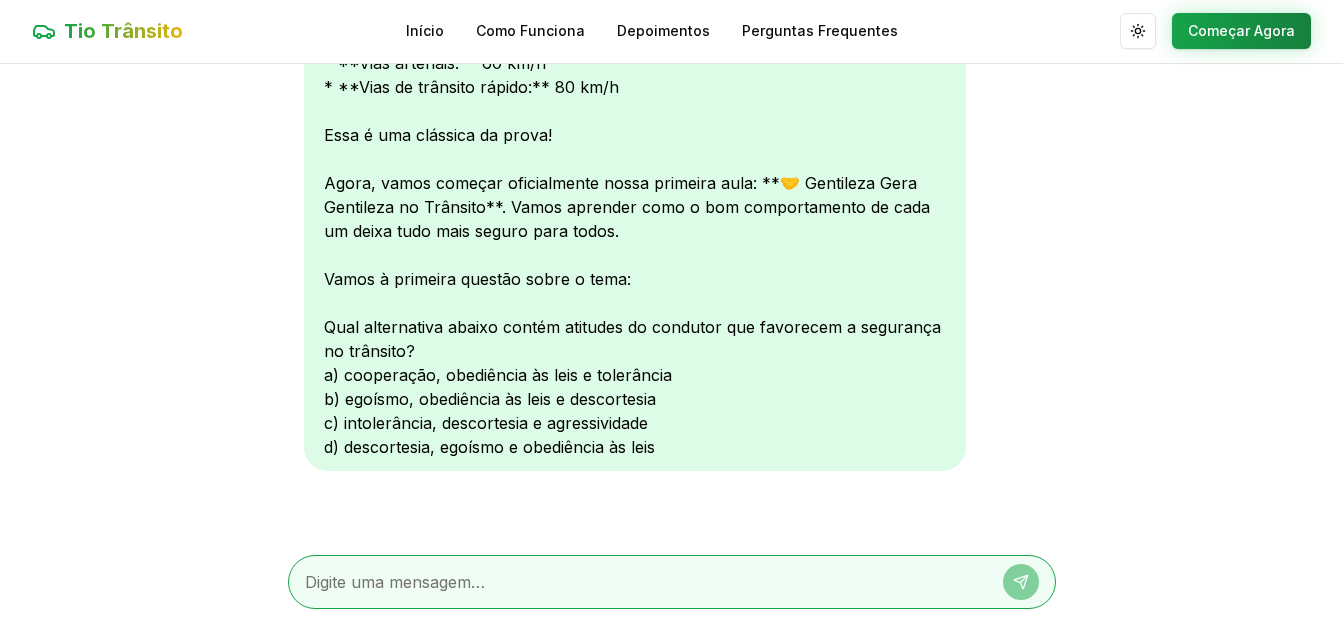 click at bounding box center [644, 582] 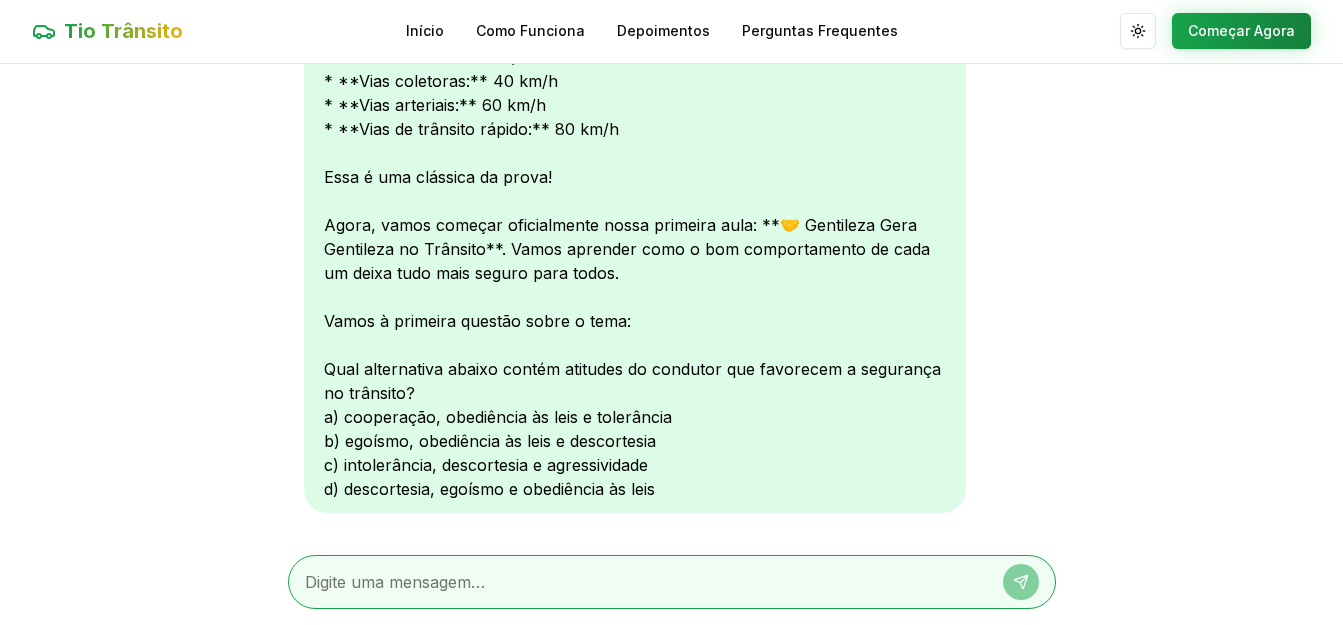 scroll, scrollTop: 441, scrollLeft: 0, axis: vertical 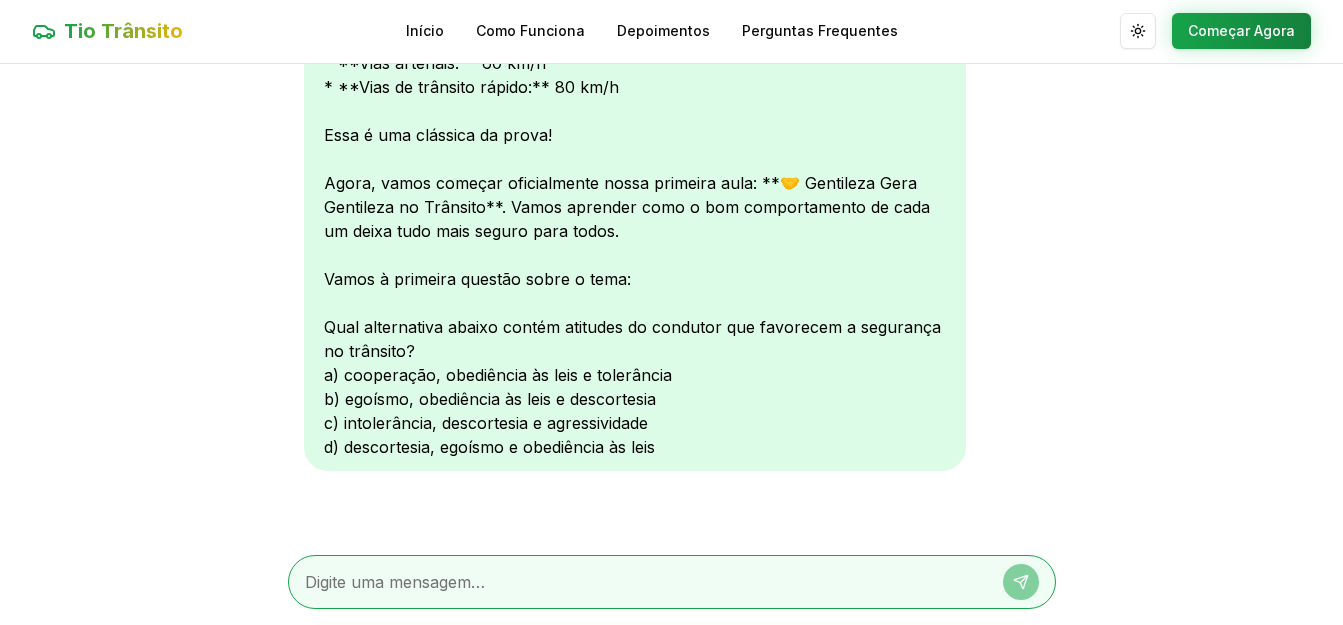 click 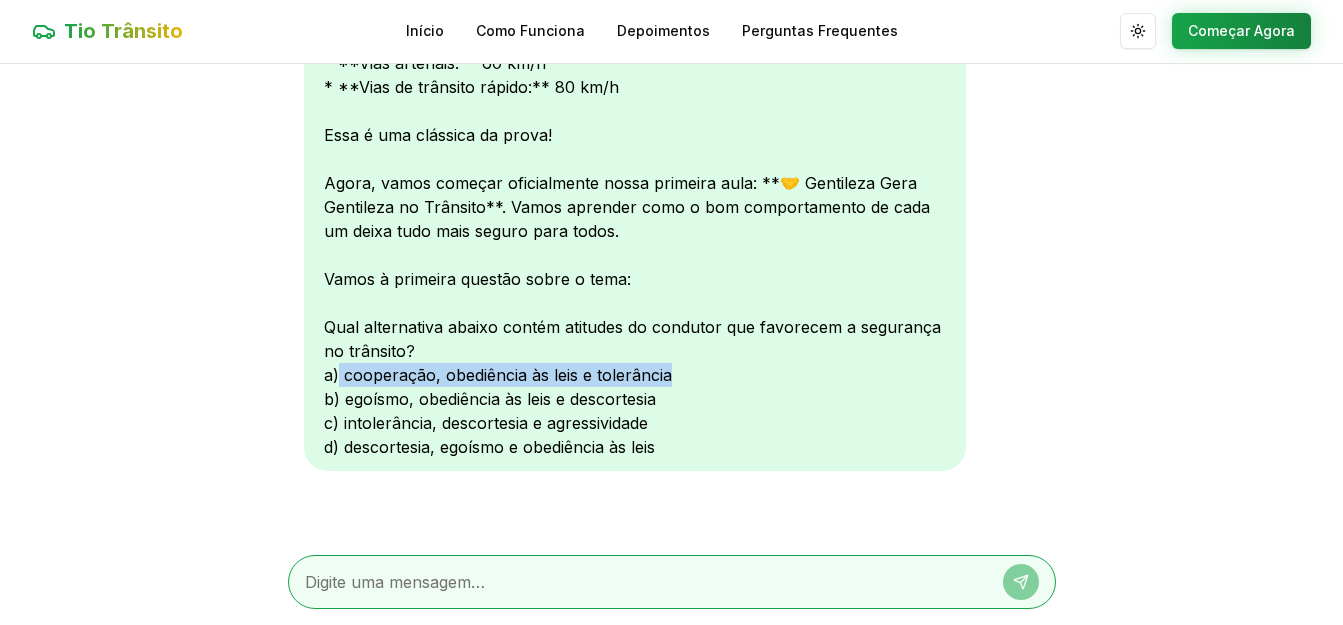 drag, startPoint x: 339, startPoint y: 376, endPoint x: 680, endPoint y: 372, distance: 341.02347 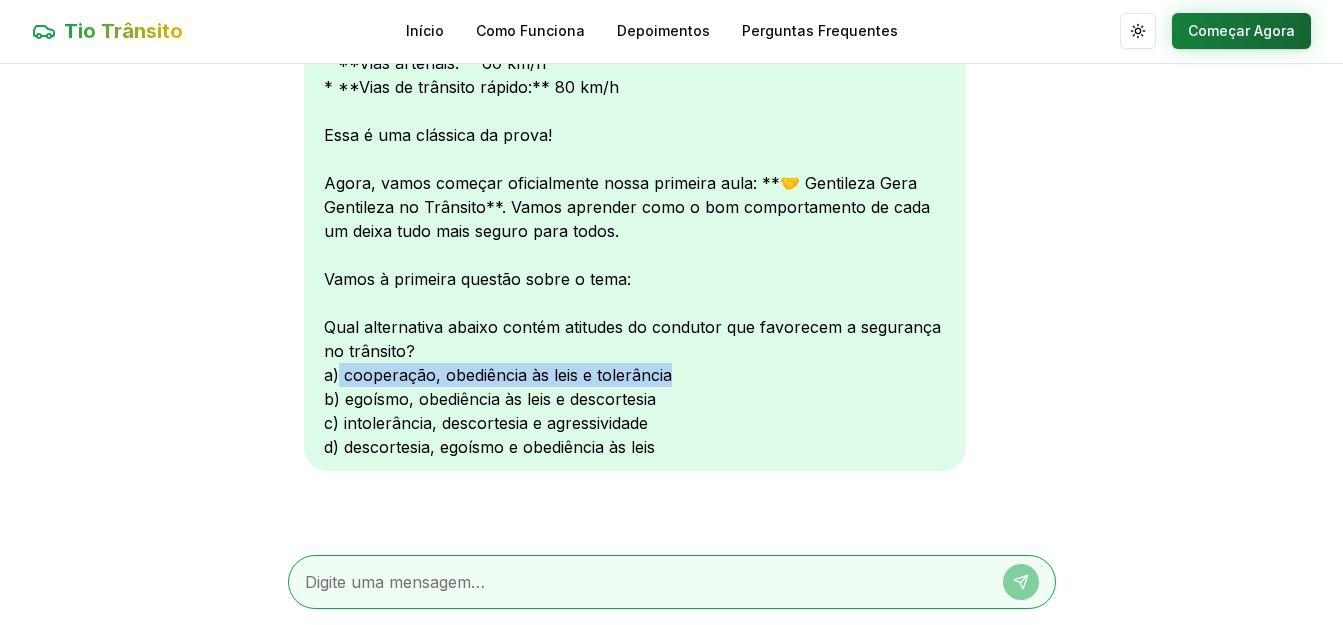 click on "Começar Agora" at bounding box center [1241, 31] 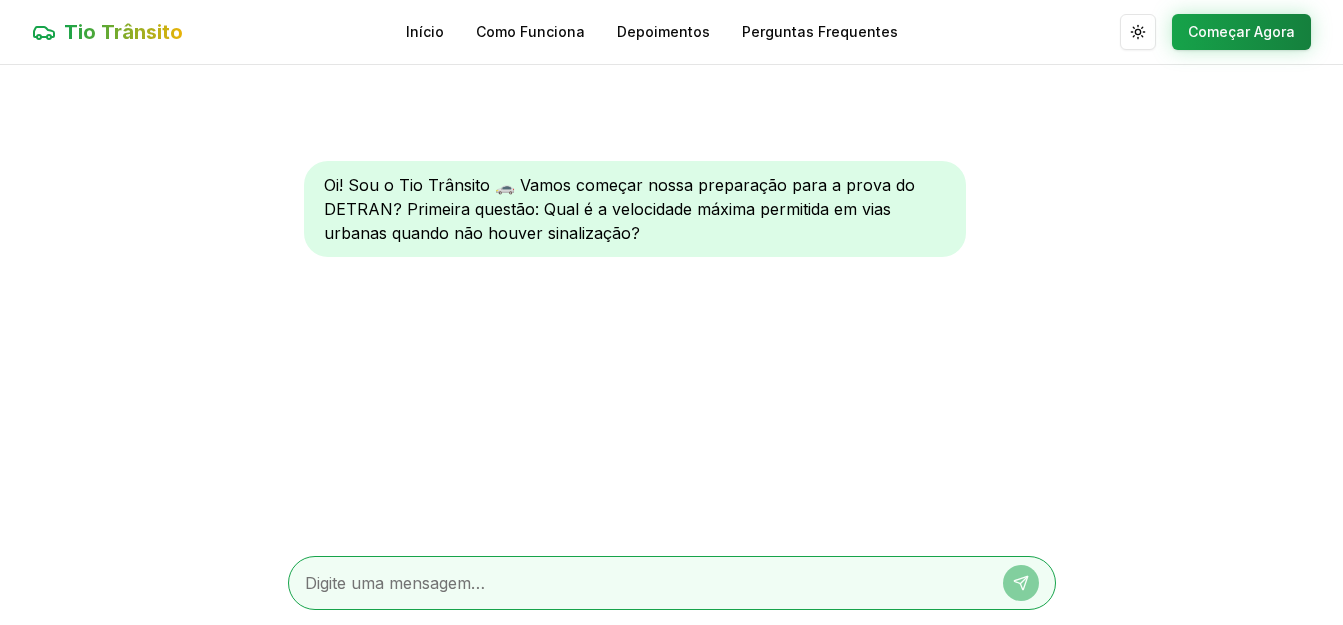 scroll, scrollTop: 1, scrollLeft: 0, axis: vertical 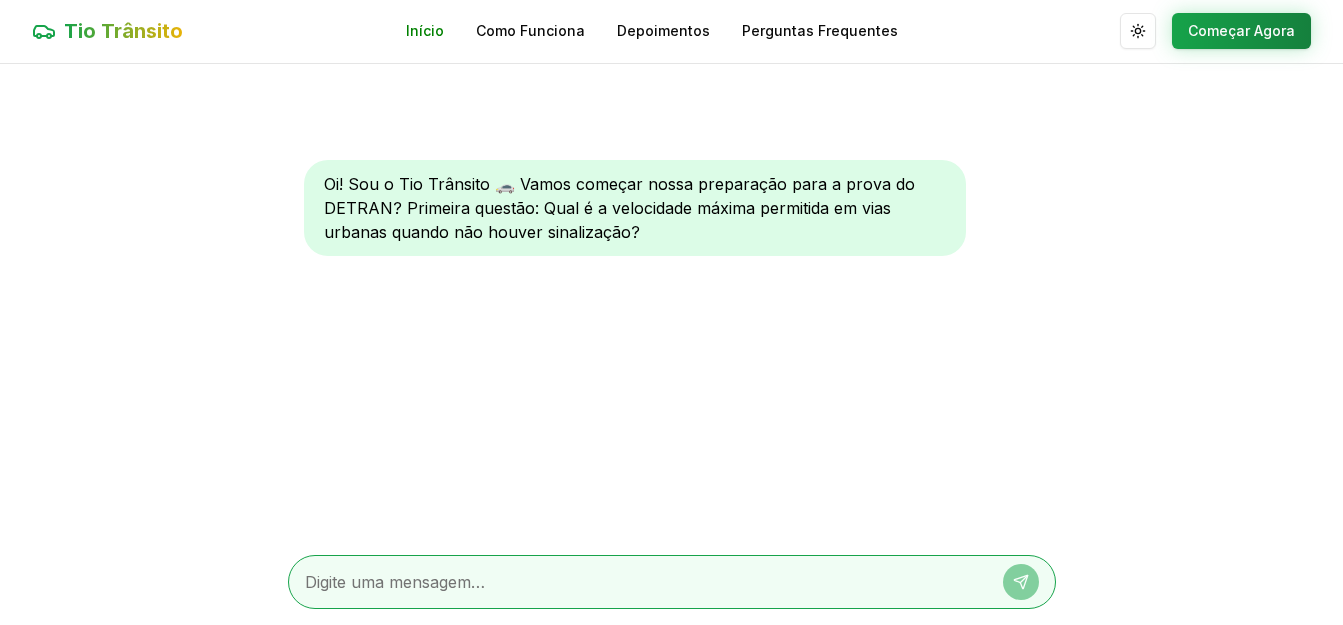 click on "Início" at bounding box center [425, 31] 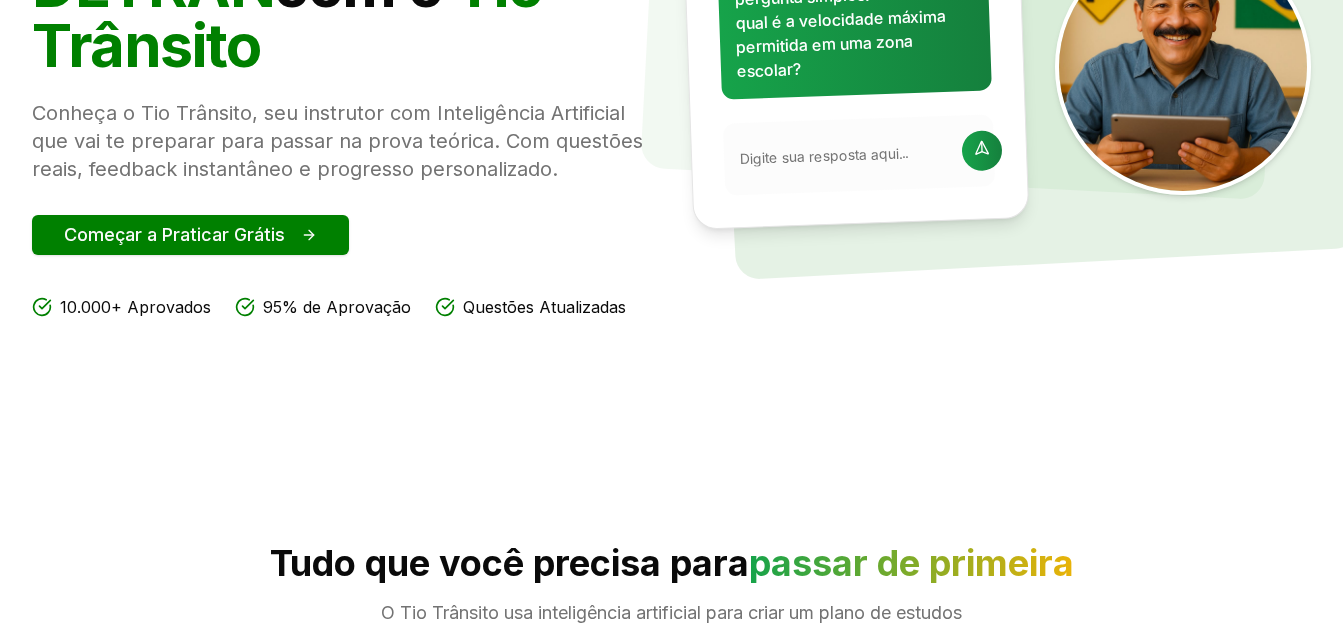 scroll, scrollTop: 0, scrollLeft: 0, axis: both 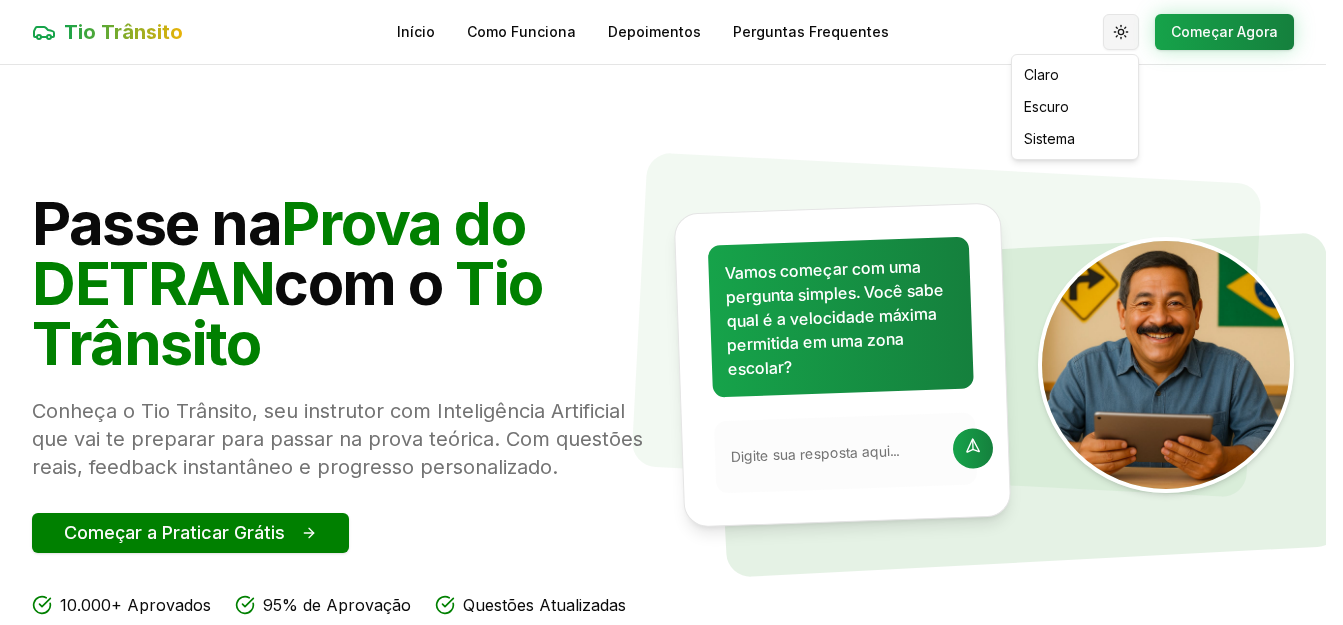 click on "x Tio Trânsito Início Como Funciona Depoimentos Perguntas Frequentes Alternar tema Começar Agora Passe na  Prova do DETRAN  com o   Tio Trânsito Conheça o Tio Trânsito, seu instrutor com Inteligência Artificial que vai te preparar para passar na prova teórica. Com questões reais, feedback instantâneo e progresso personalizado. Começar a Praticar Grátis 10.000+ Aprovados 95% de Aprovação Questões Atualizadas Vamos começar com uma pergunta simples. Você sabe qual é a velocidade máxima permitida em uma zona escolar? Tudo que você precisa para  passar de primeira O Tio Trânsito usa inteligência artificial para criar um plano de estudos personalizado e garantir que você esteja 100% preparado para a prova teórica. Questões Oficiais do DETRAN-SP Mais de 600 questões reais e atualizadas do banco de dados oficial do DETRAN-SP. Inteligência Artificial Personalizada O Tio Trânsito adapta as questões ao seu nível e foca nos seus pontos fracos. Acompanhamento de Progresso TT Tio Trânsito "" at bounding box center [671, 2061] 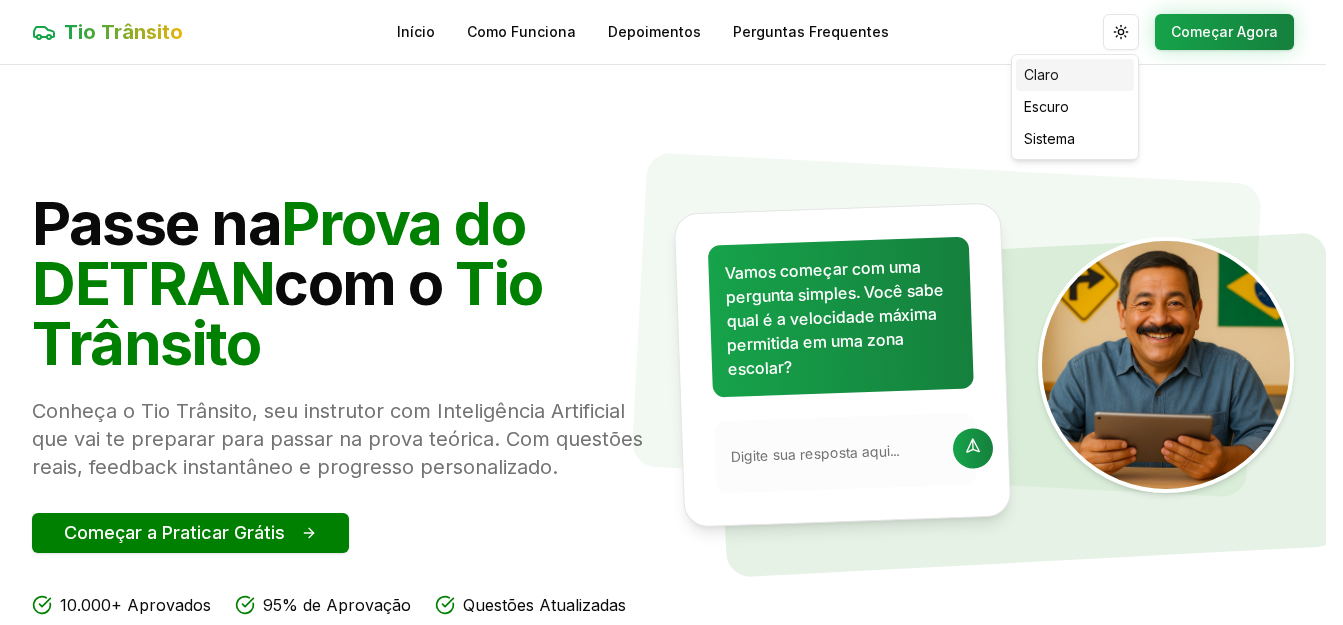 click on "Claro" at bounding box center [1075, 75] 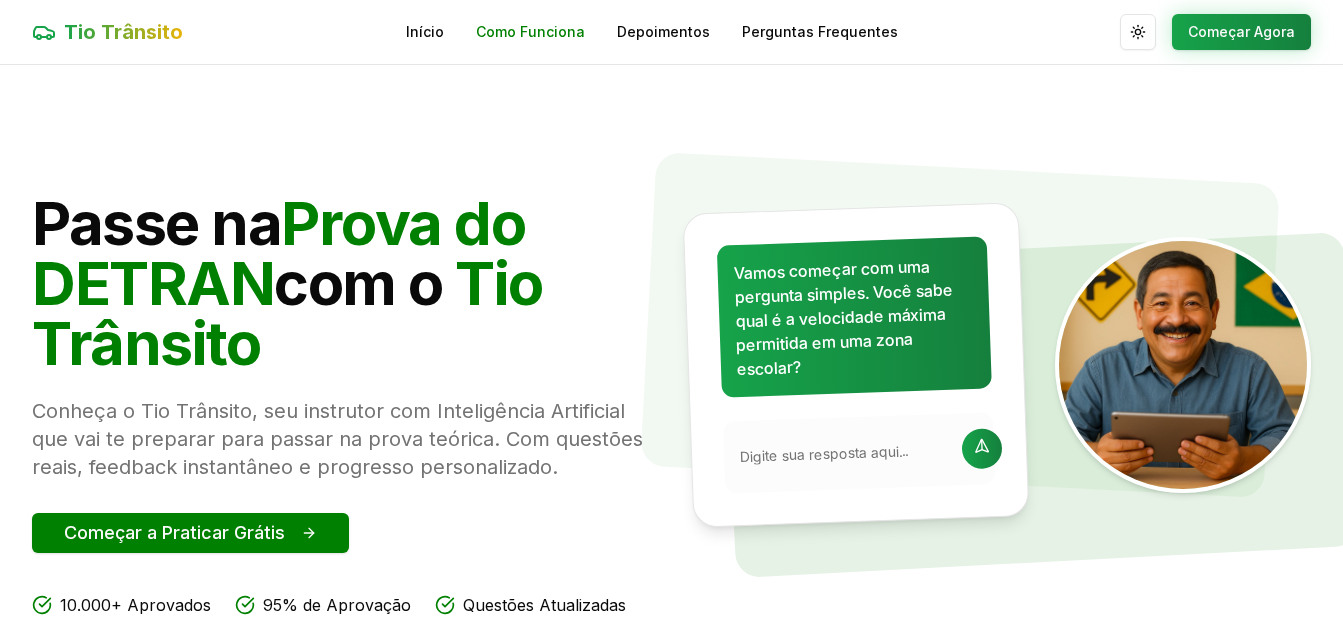 click on "Como Funciona" at bounding box center (530, 32) 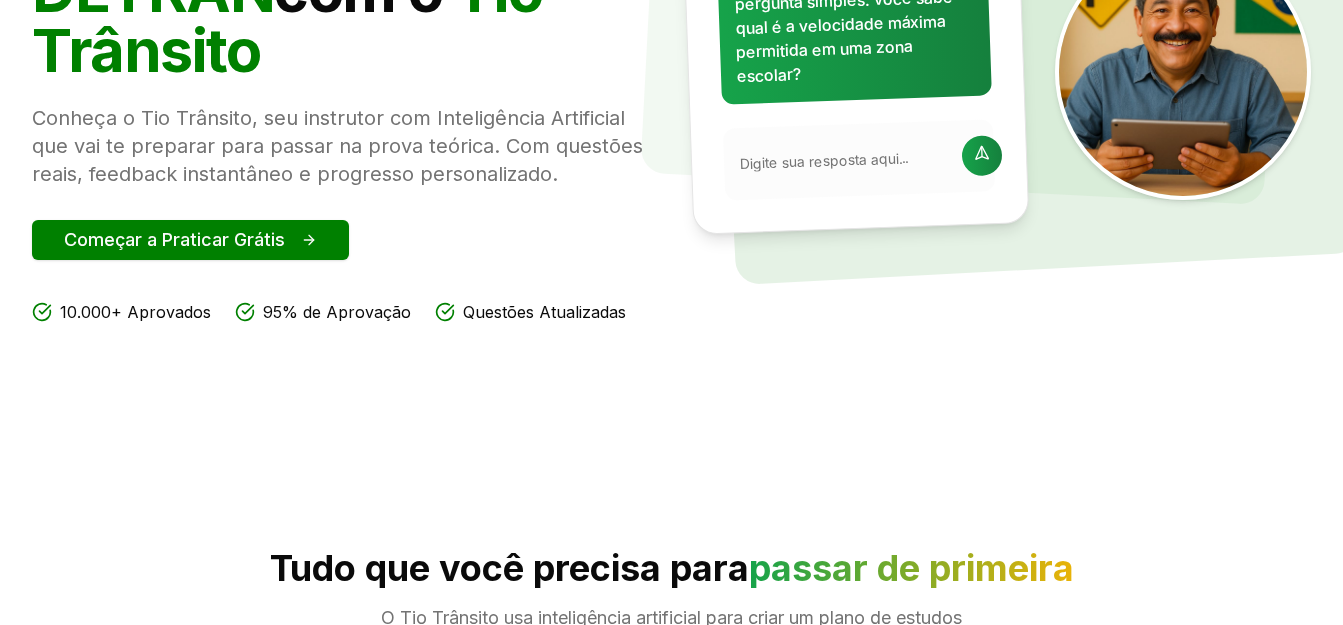 scroll, scrollTop: 300, scrollLeft: 0, axis: vertical 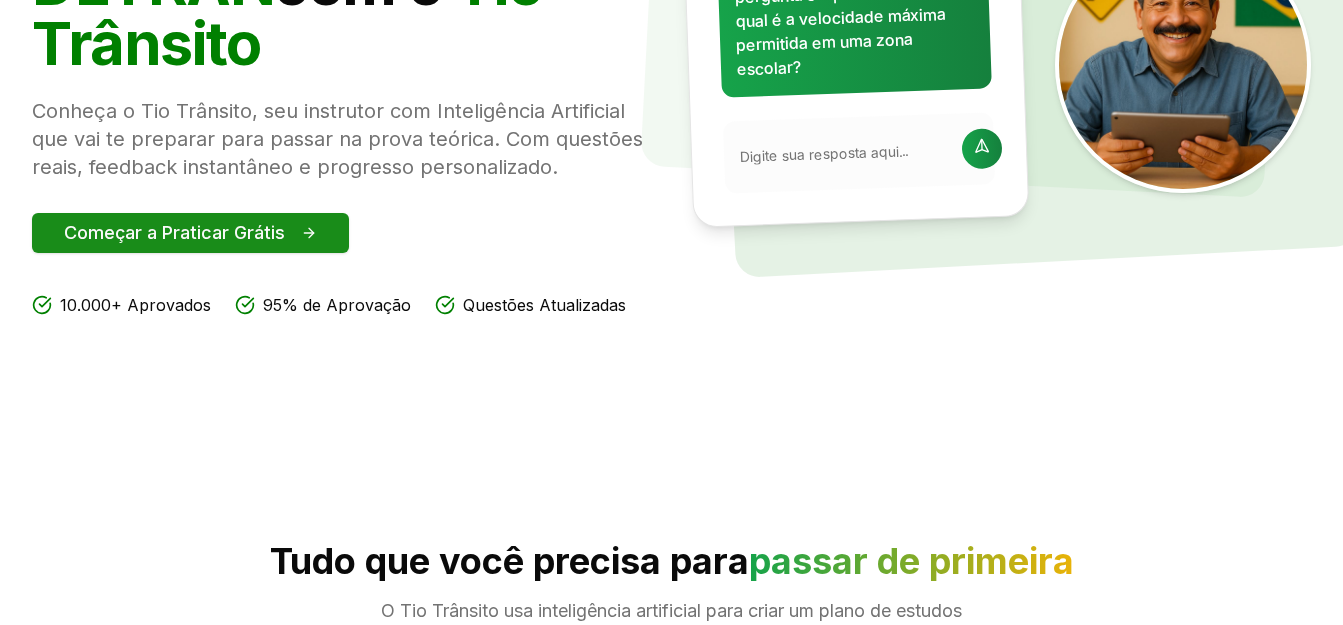 click on "Começar a Praticar Grátis" at bounding box center (190, 233) 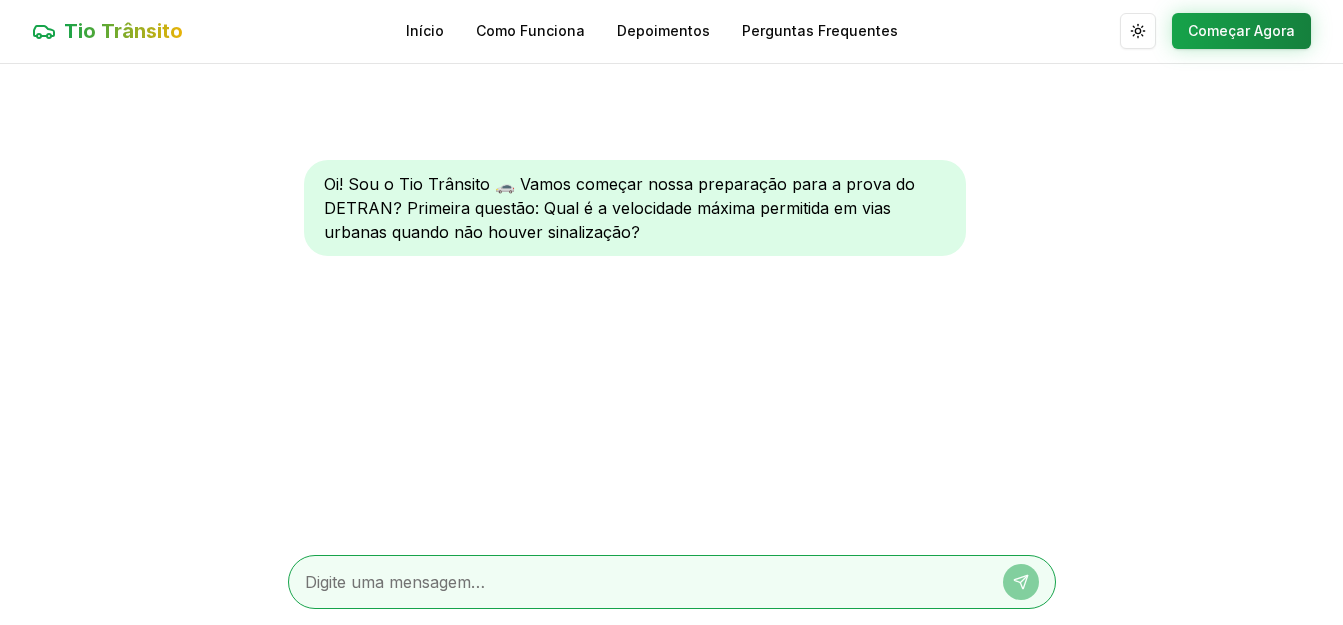 scroll, scrollTop: 0, scrollLeft: 0, axis: both 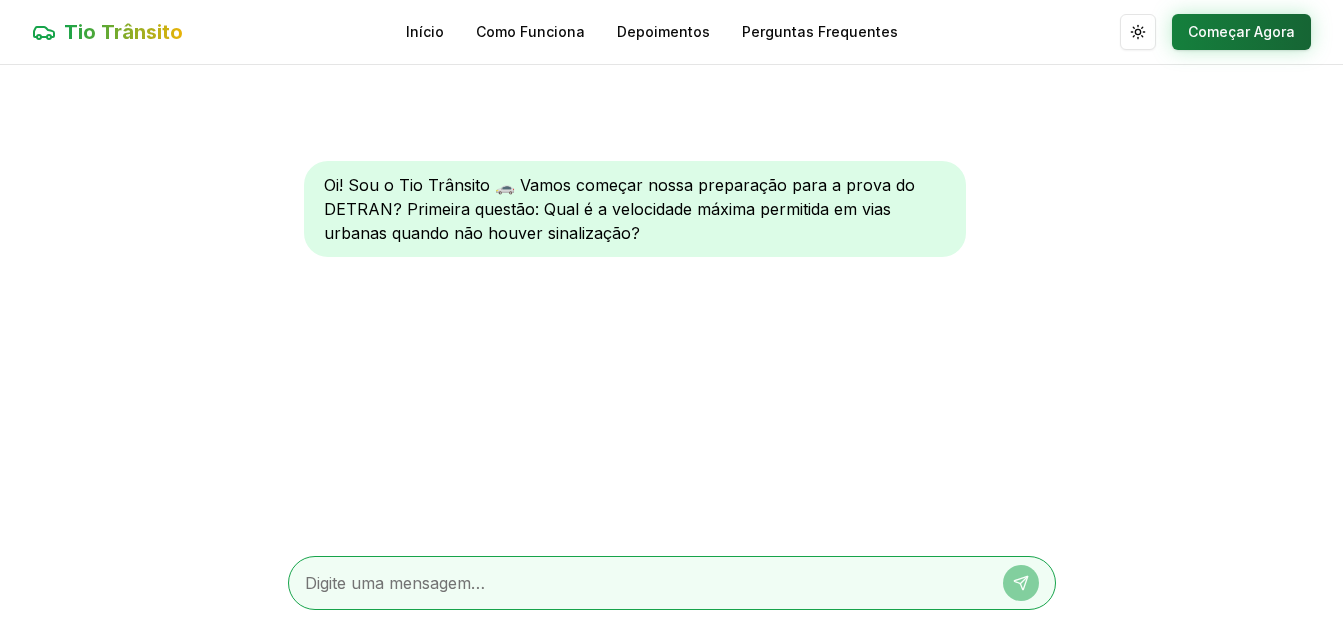 click on "Começar Agora" at bounding box center (1241, 32) 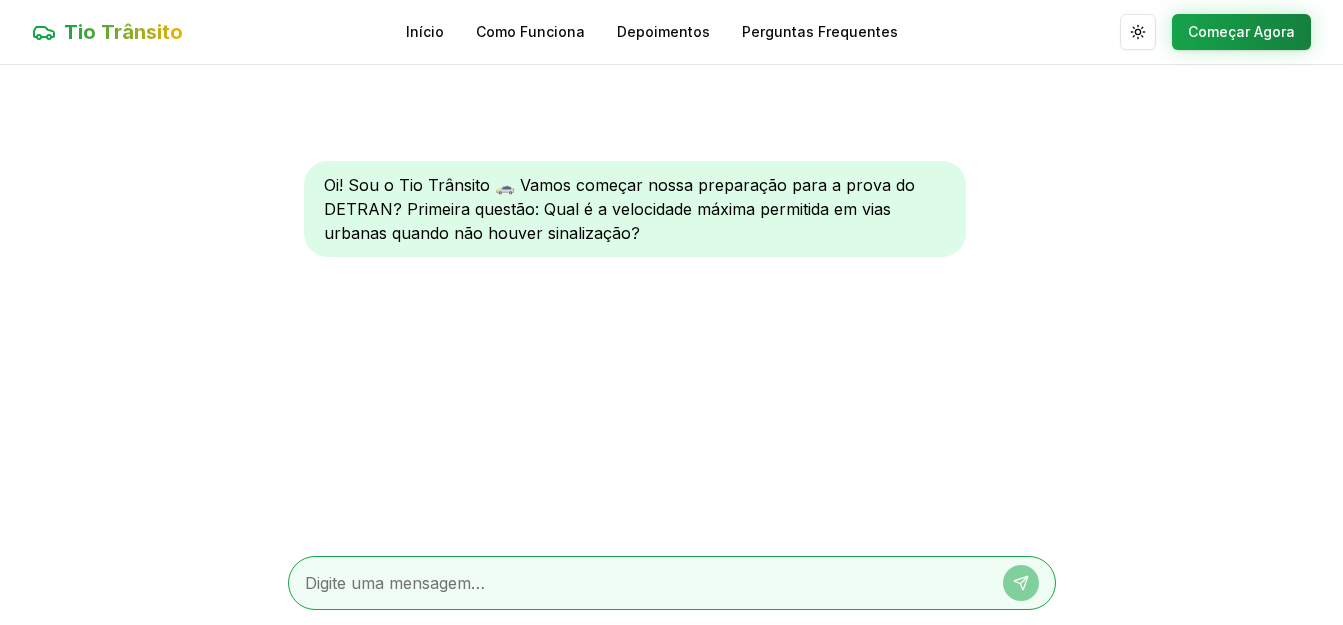 scroll, scrollTop: 1, scrollLeft: 0, axis: vertical 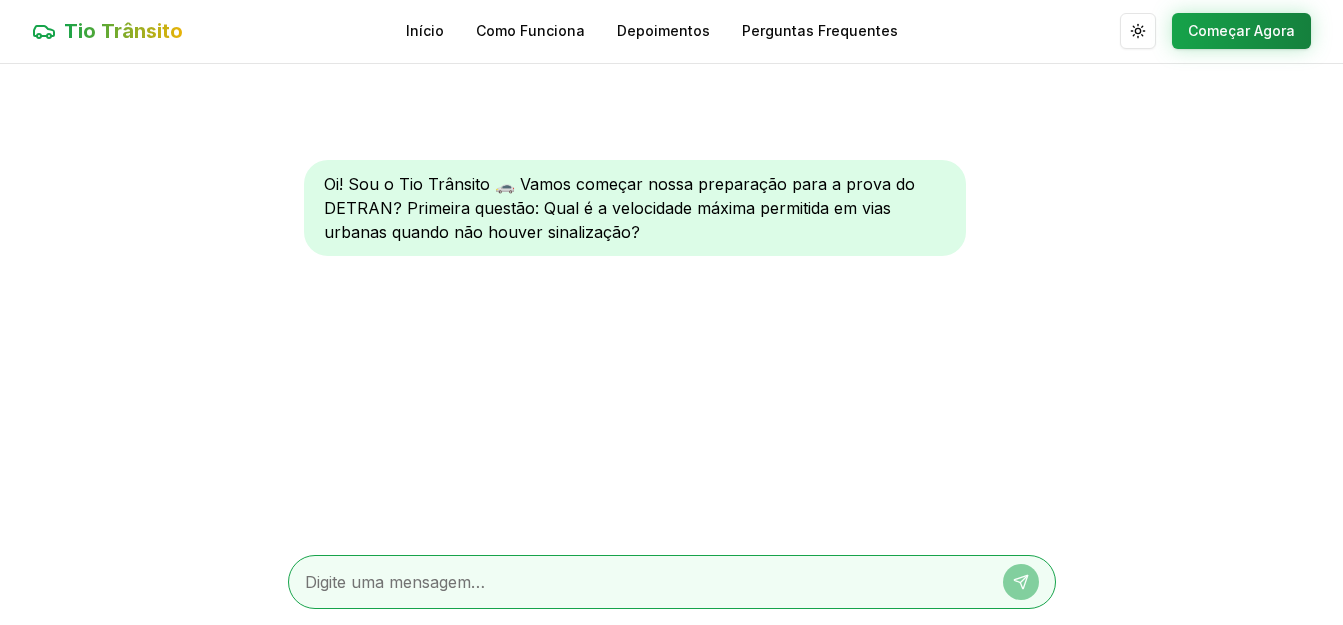click at bounding box center (644, 582) 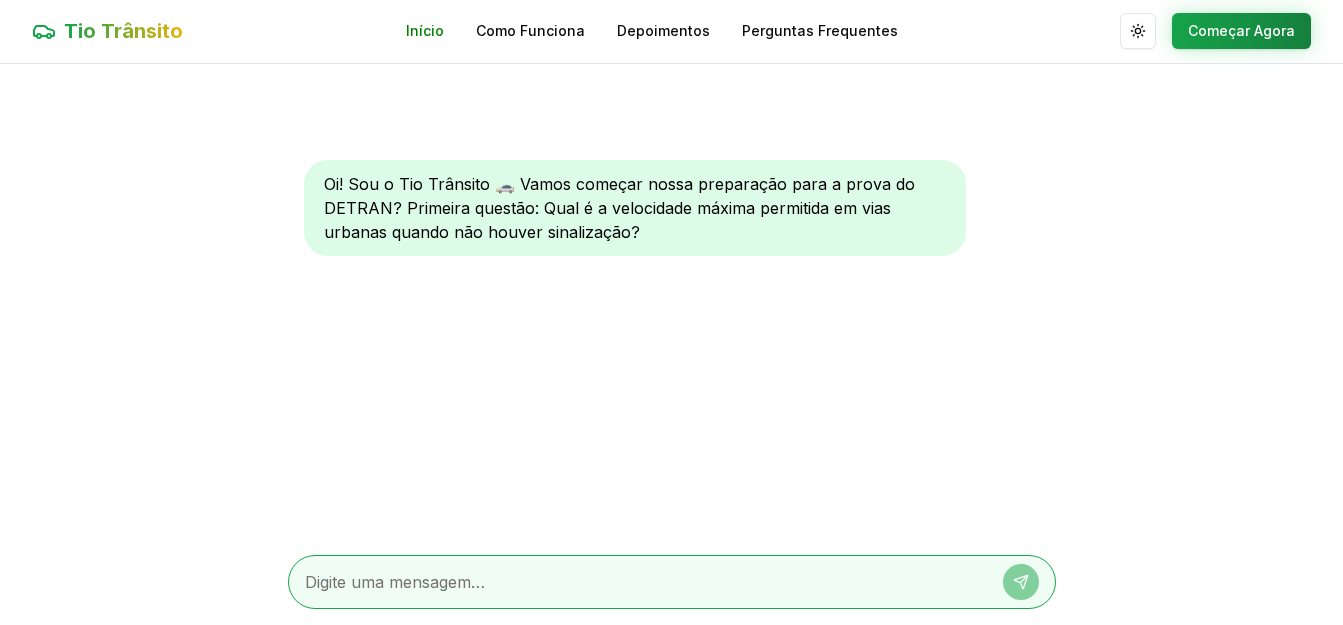 click on "Início" at bounding box center [425, 31] 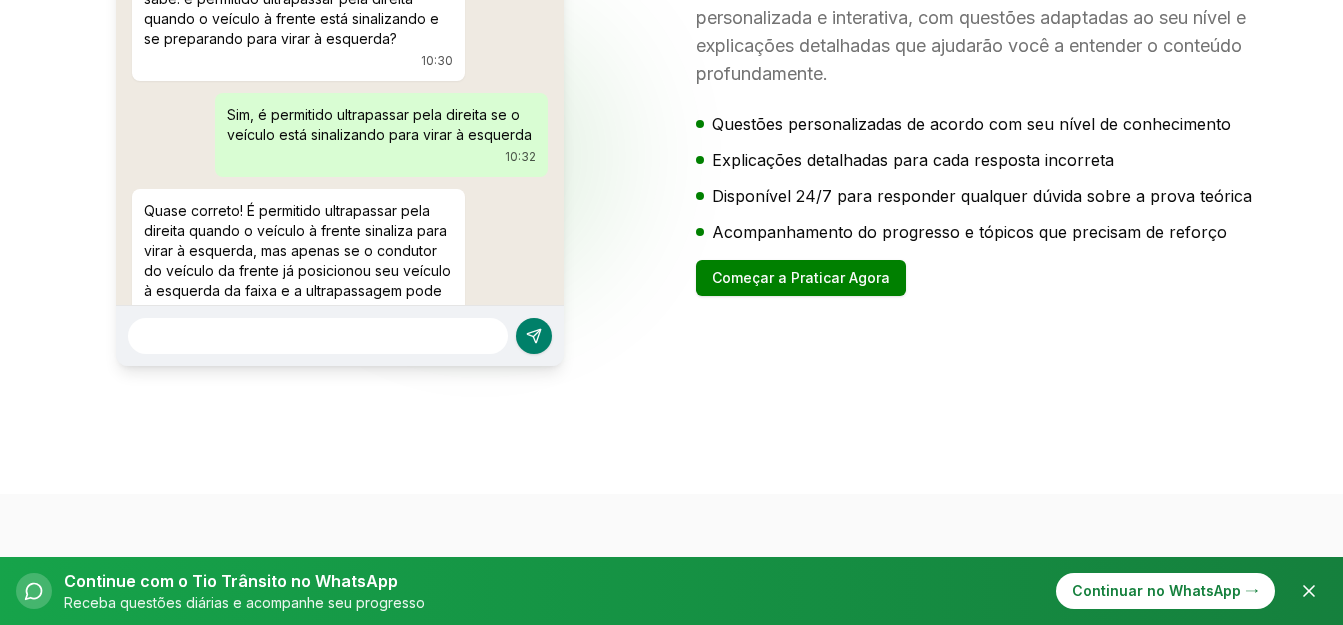 scroll, scrollTop: 2000, scrollLeft: 0, axis: vertical 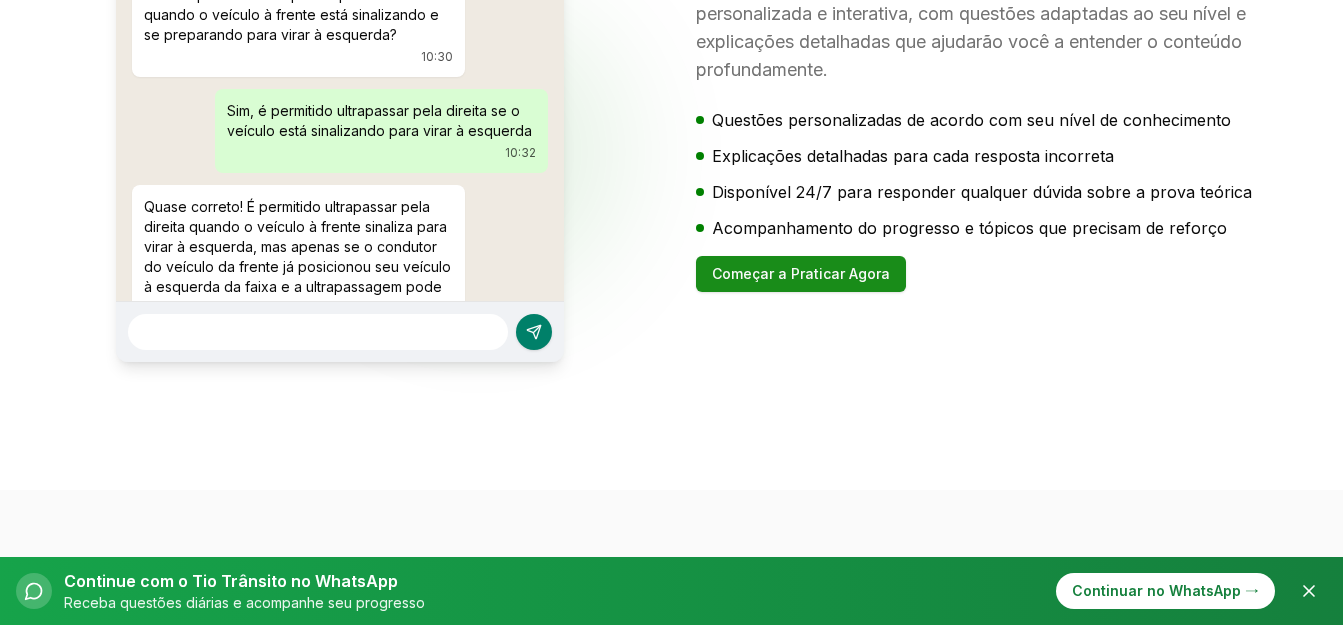click on "Começar a Praticar Agora" at bounding box center (801, 274) 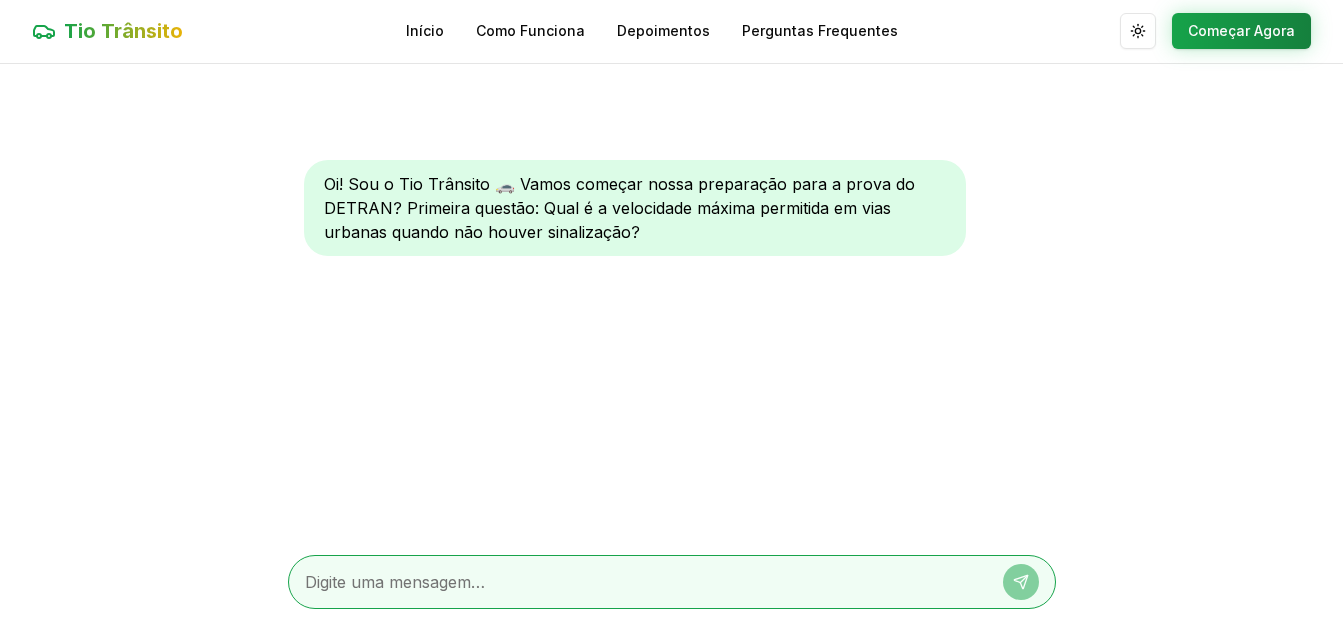 scroll, scrollTop: 0, scrollLeft: 0, axis: both 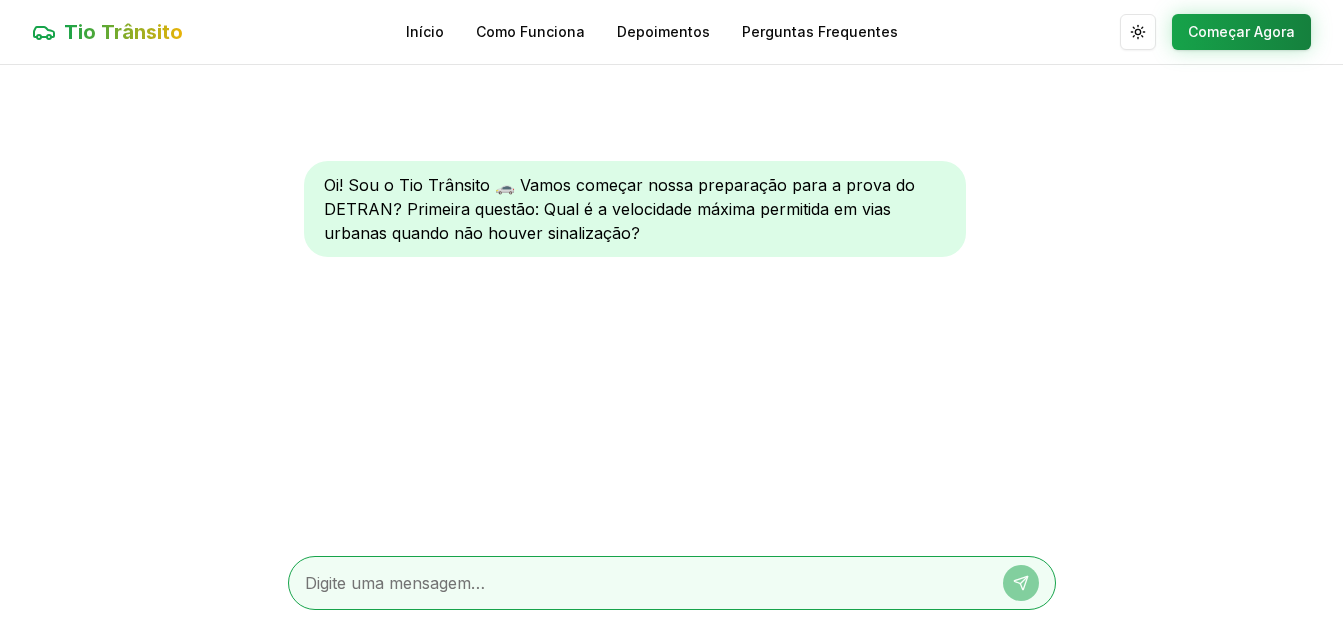 click at bounding box center [644, 583] 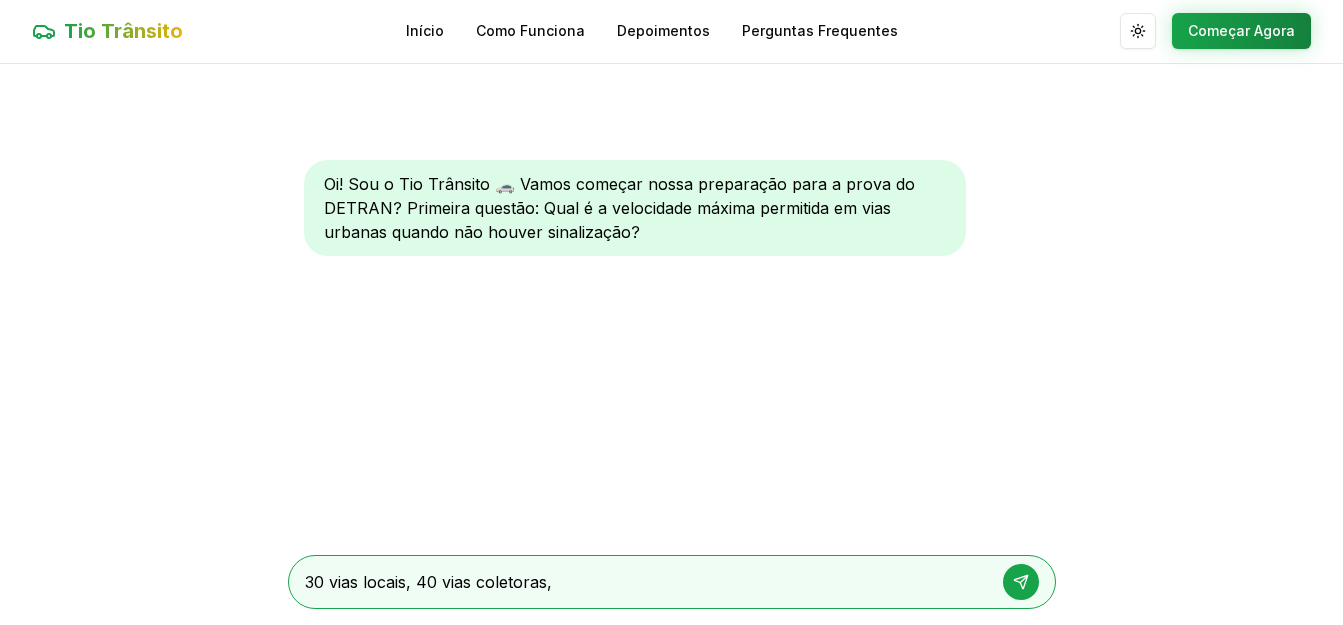 type on "30 vias locais, 40 vias coletoras," 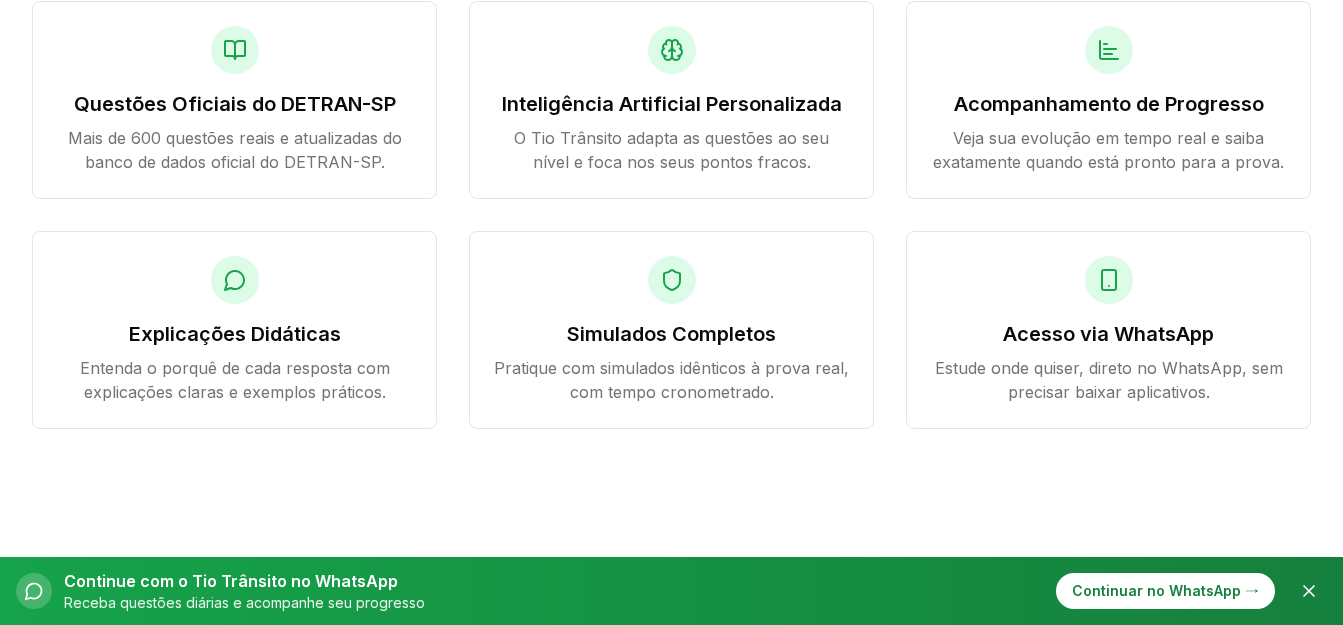 scroll, scrollTop: 974, scrollLeft: 0, axis: vertical 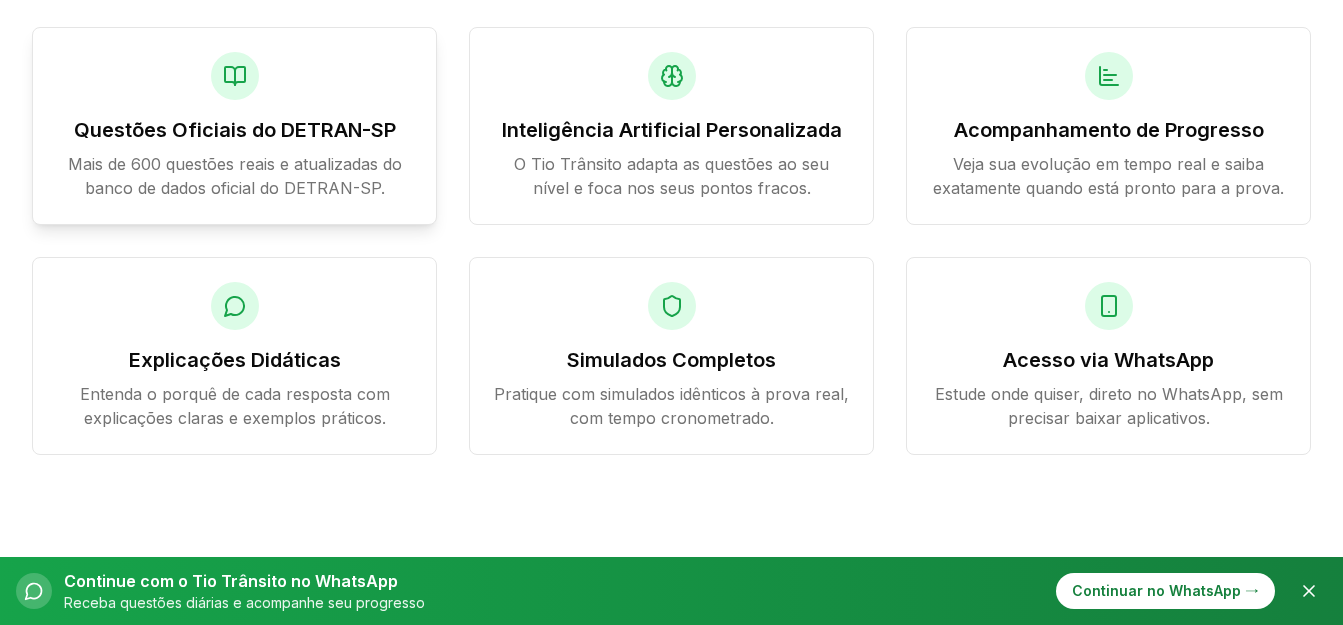 click on "Mais de 600 questões reais e atualizadas do banco de dados oficial do DETRAN-SP." at bounding box center (234, 176) 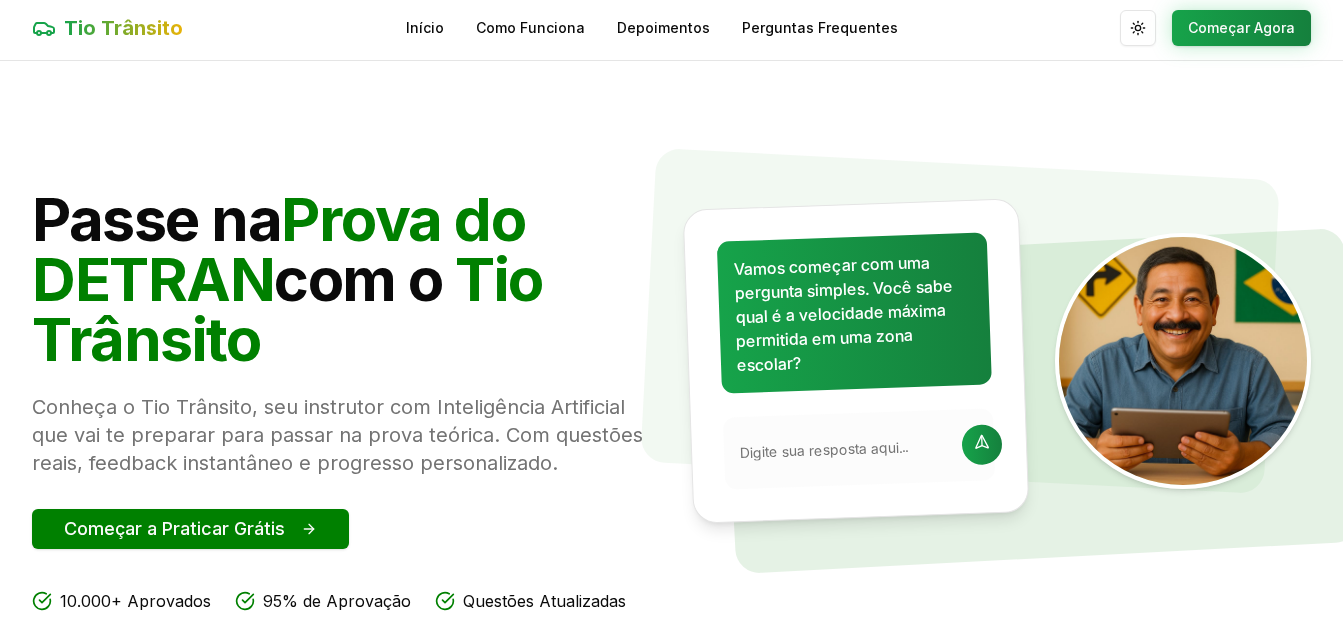 scroll, scrollTop: 0, scrollLeft: 0, axis: both 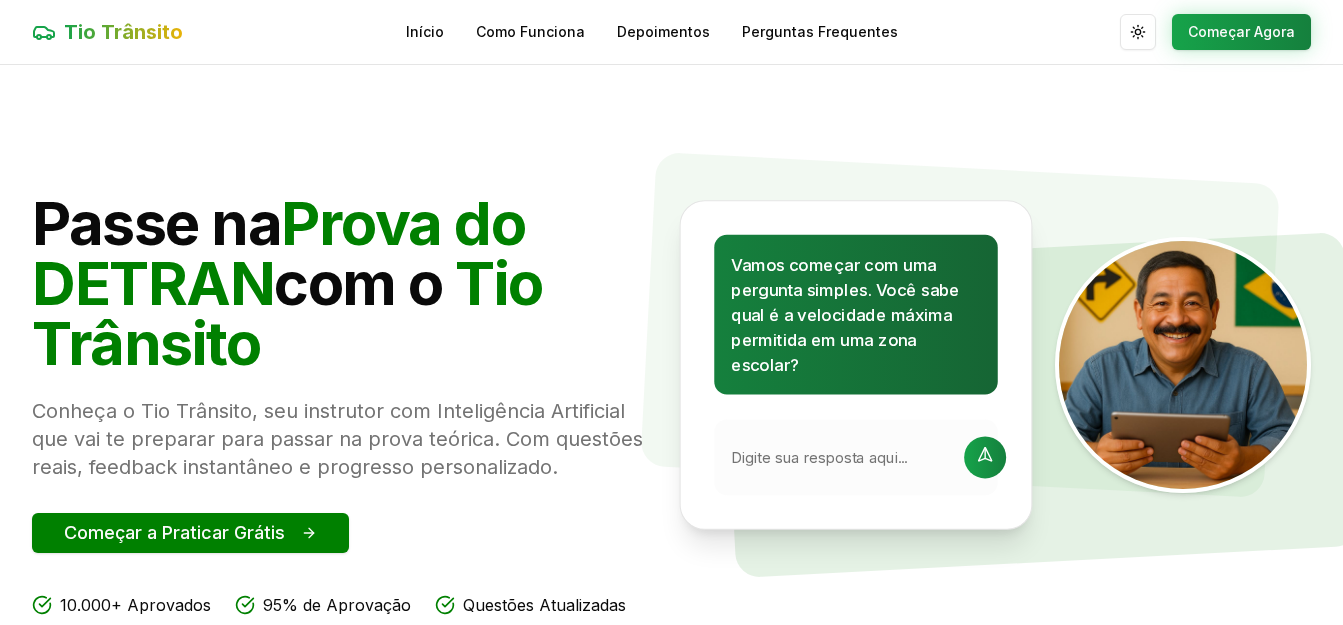 click on "Vamos começar com uma pergunta simples. Você sabe qual é a velocidade máxima permitida em uma zona escolar?" at bounding box center [855, 315] 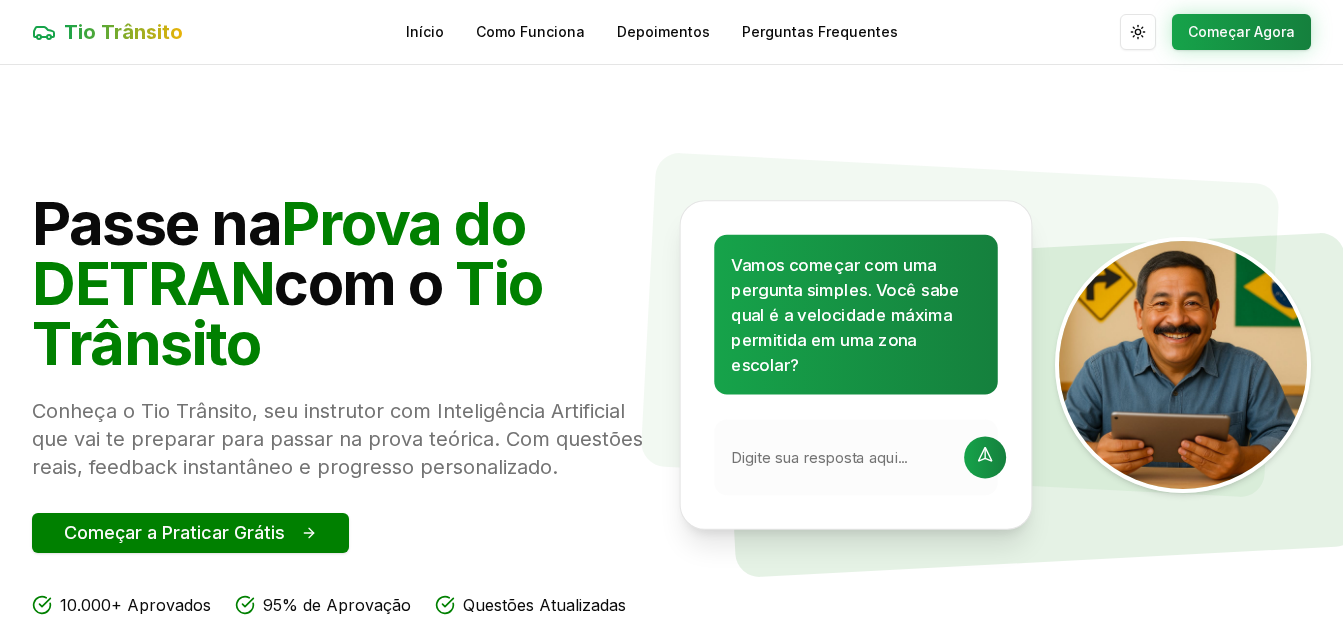 click at bounding box center [841, 457] 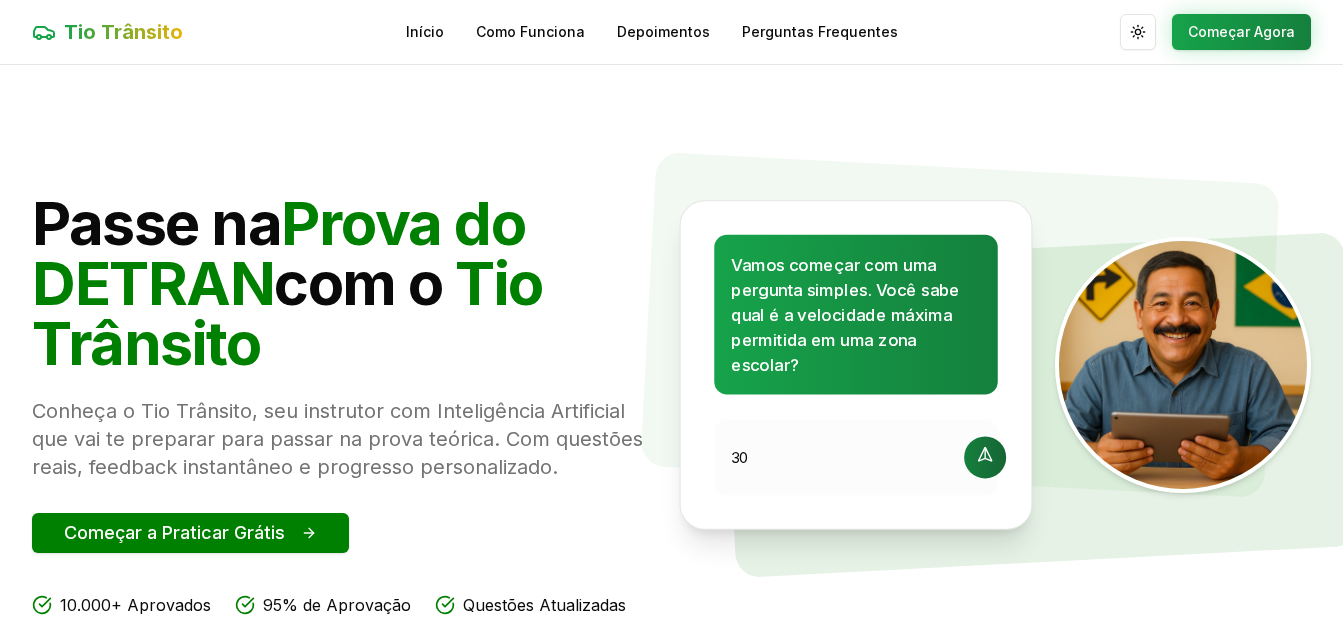 type on "30" 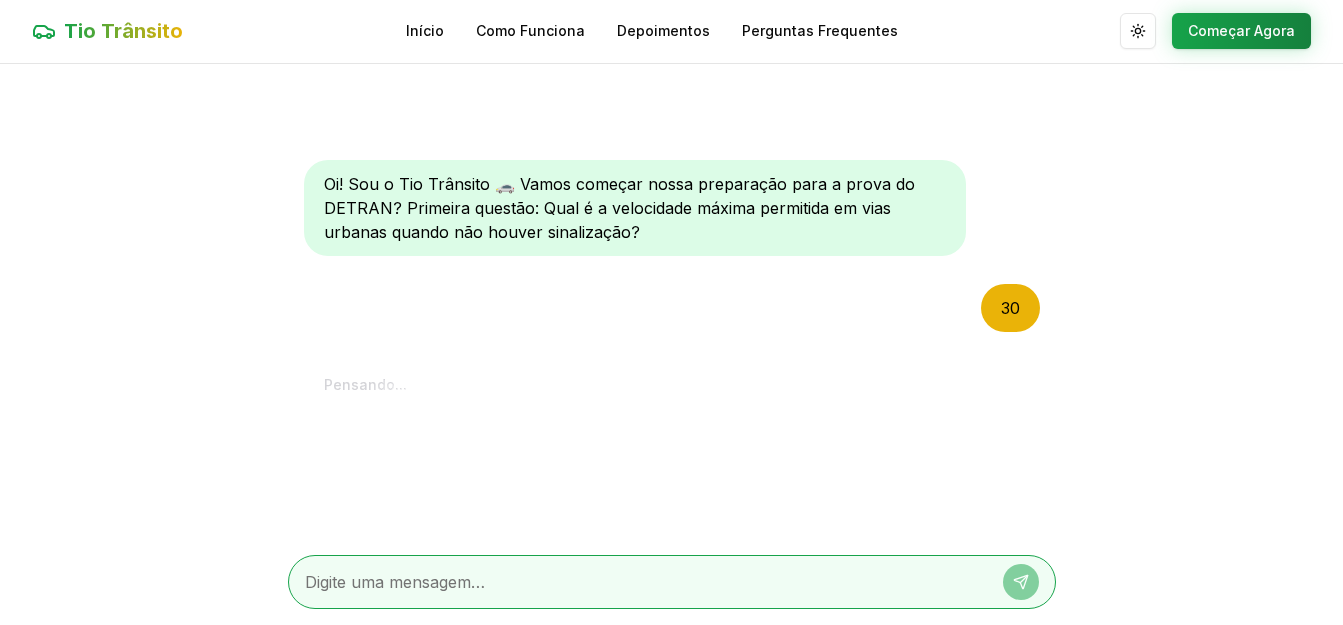 scroll, scrollTop: 0, scrollLeft: 0, axis: both 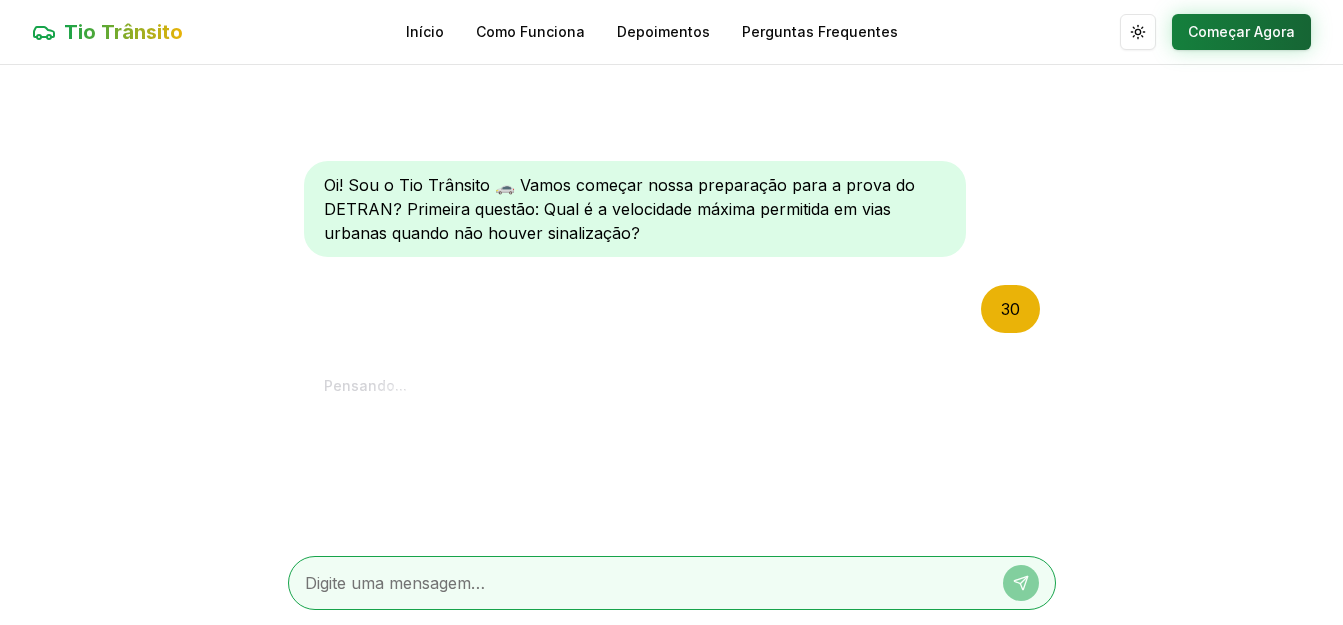 click on "Começar Agora" at bounding box center (1241, 32) 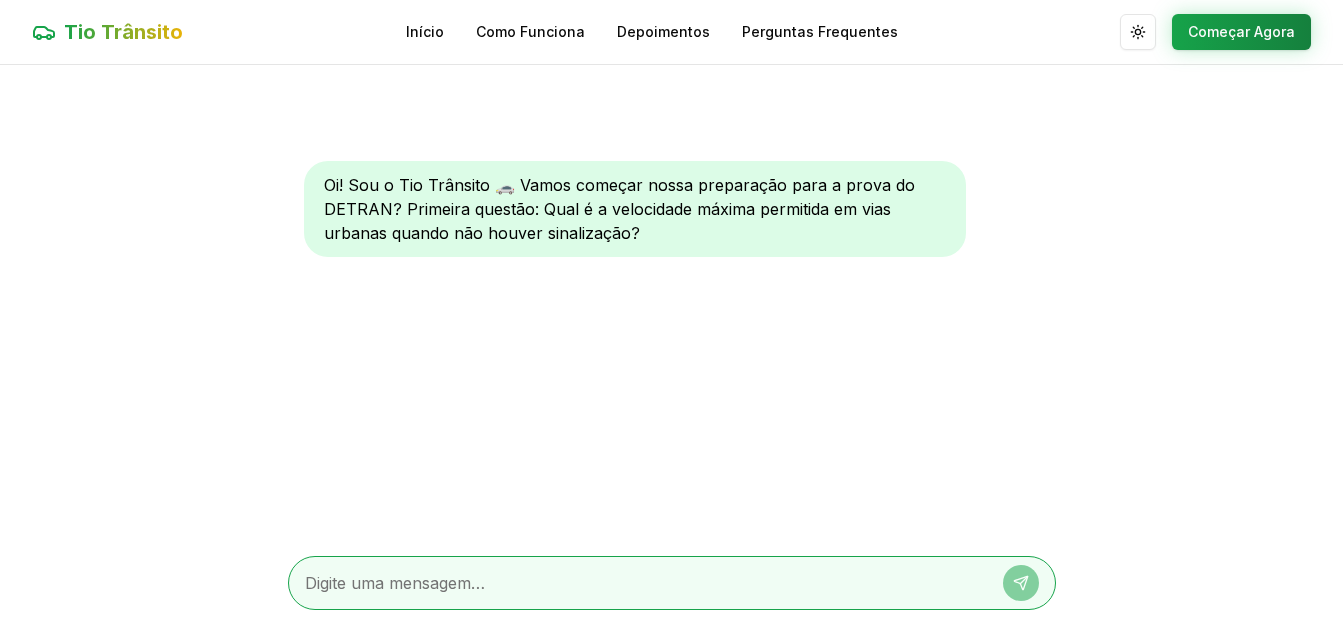 scroll, scrollTop: 1, scrollLeft: 0, axis: vertical 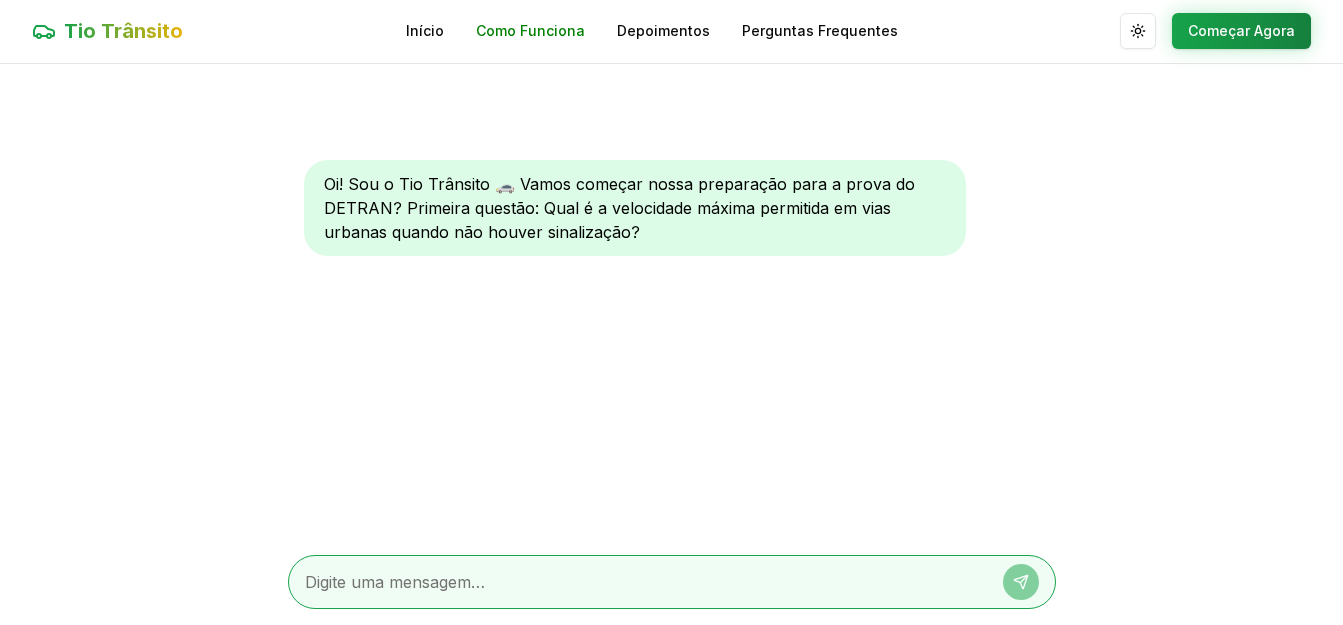 click on "Como Funciona" at bounding box center (530, 31) 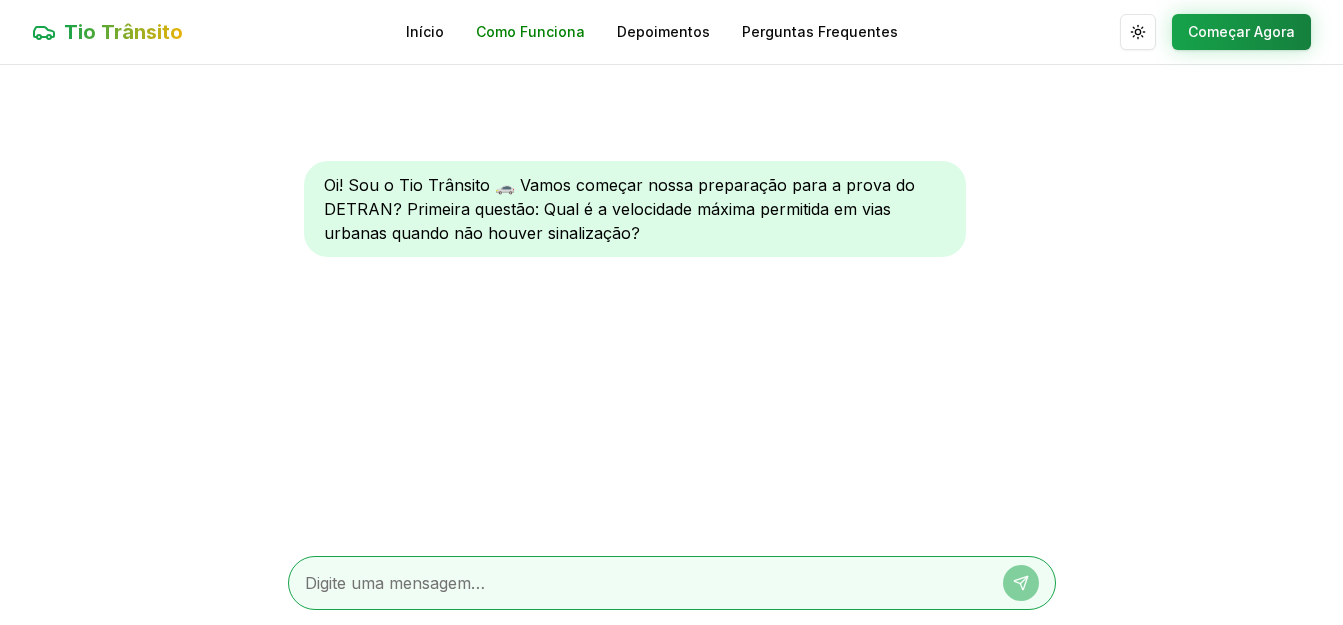 click on "Como Funciona" at bounding box center [530, 32] 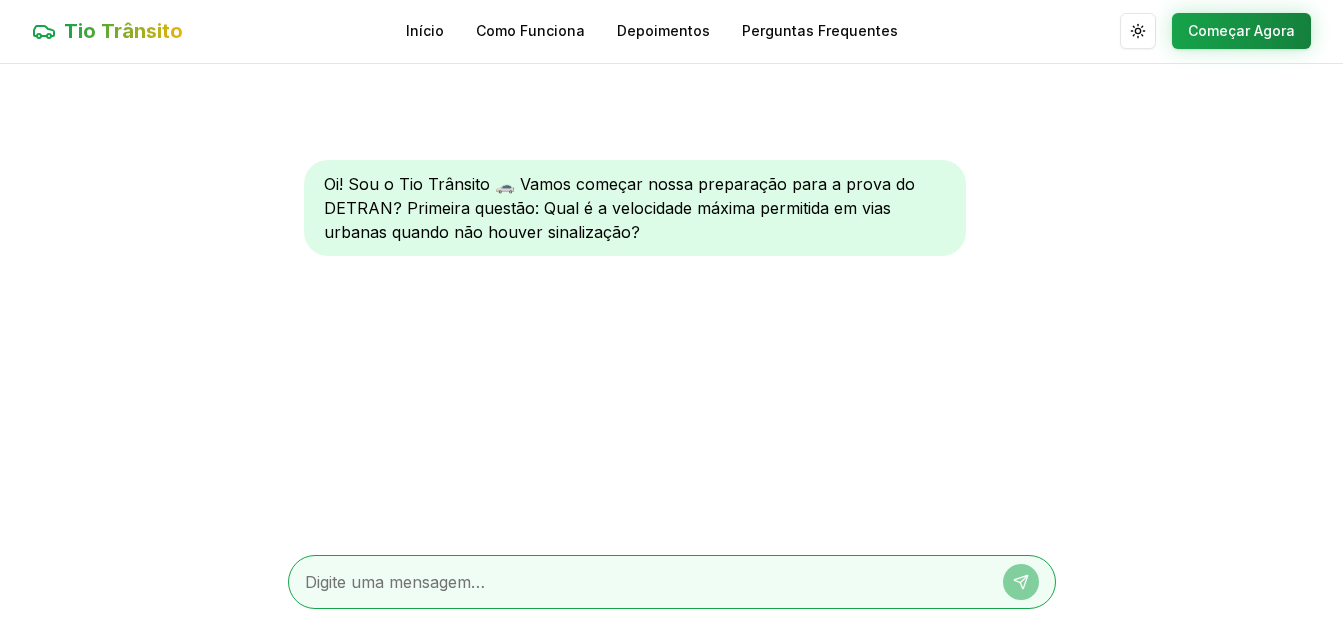 scroll, scrollTop: 0, scrollLeft: 0, axis: both 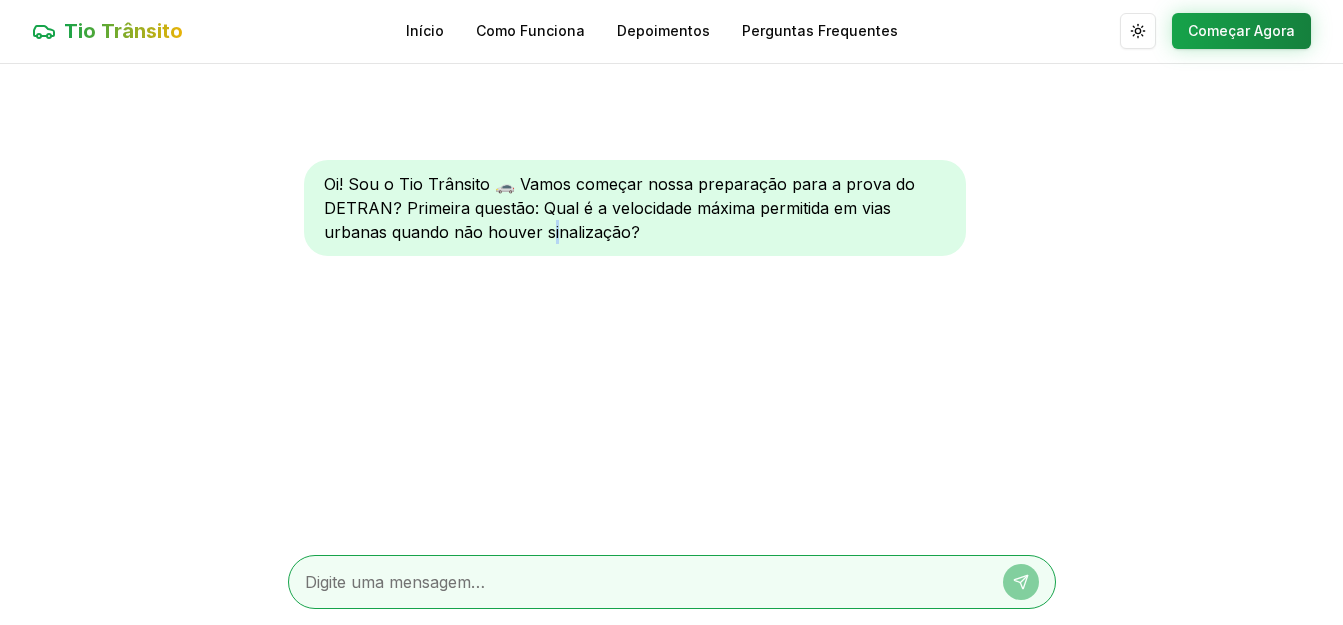 click on "Oi! Sou o Tio Trânsito 🚗 Vamos começar nossa preparação para a prova do DETRAN? Primeira questão: Qual é a velocidade máxima permitida em vias urbanas quando não houver sinalização?" at bounding box center [635, 208] 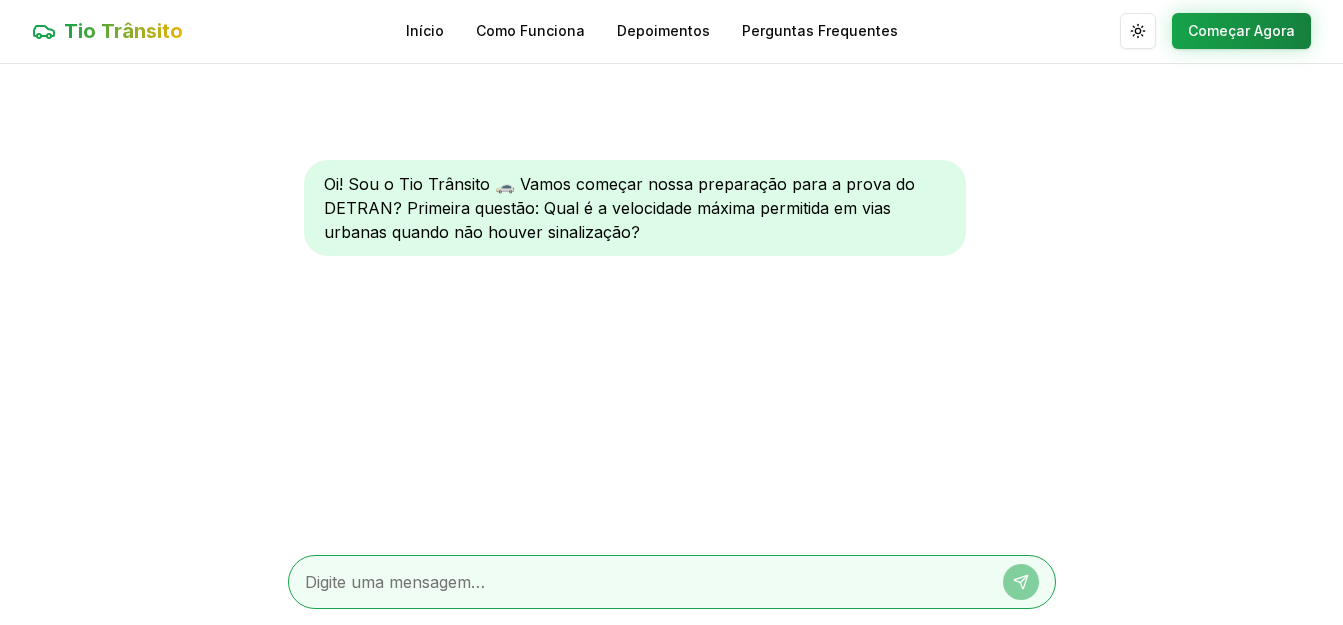 click on "Oi! Sou o Tio Trânsito 🚗 Vamos começar nossa preparação para a prova do DETRAN? Primeira questão: Qual é a velocidade máxima permitida em vias urbanas quando não houver sinalização?" at bounding box center [672, 301] 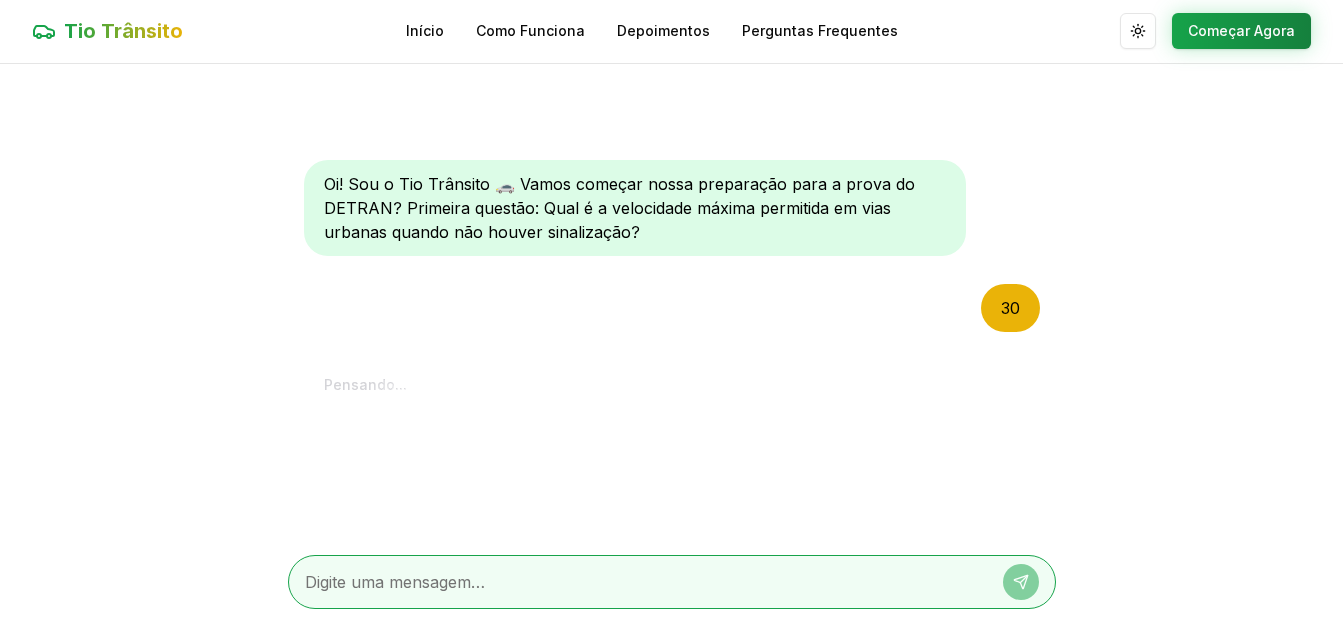 scroll, scrollTop: 0, scrollLeft: 0, axis: both 